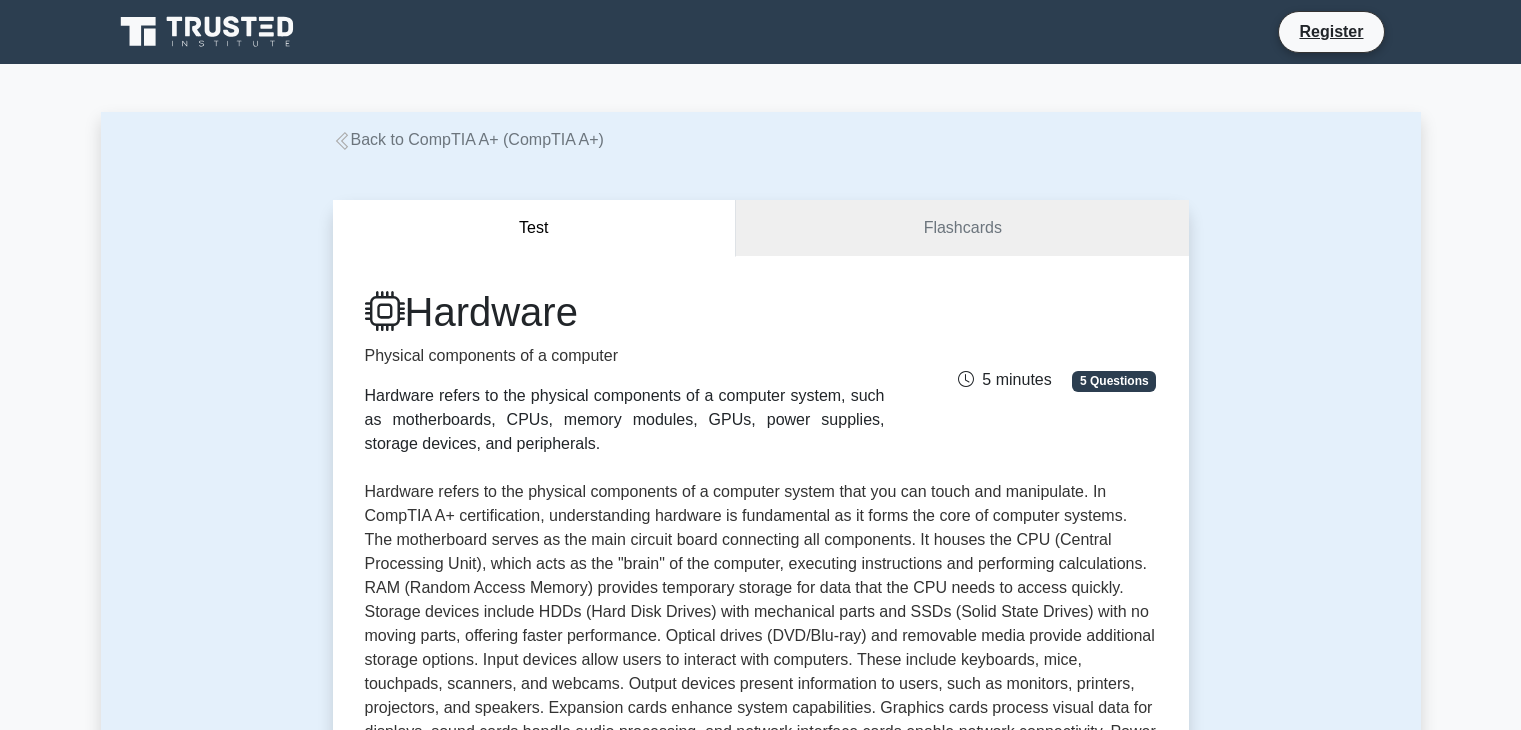 scroll, scrollTop: 631, scrollLeft: 0, axis: vertical 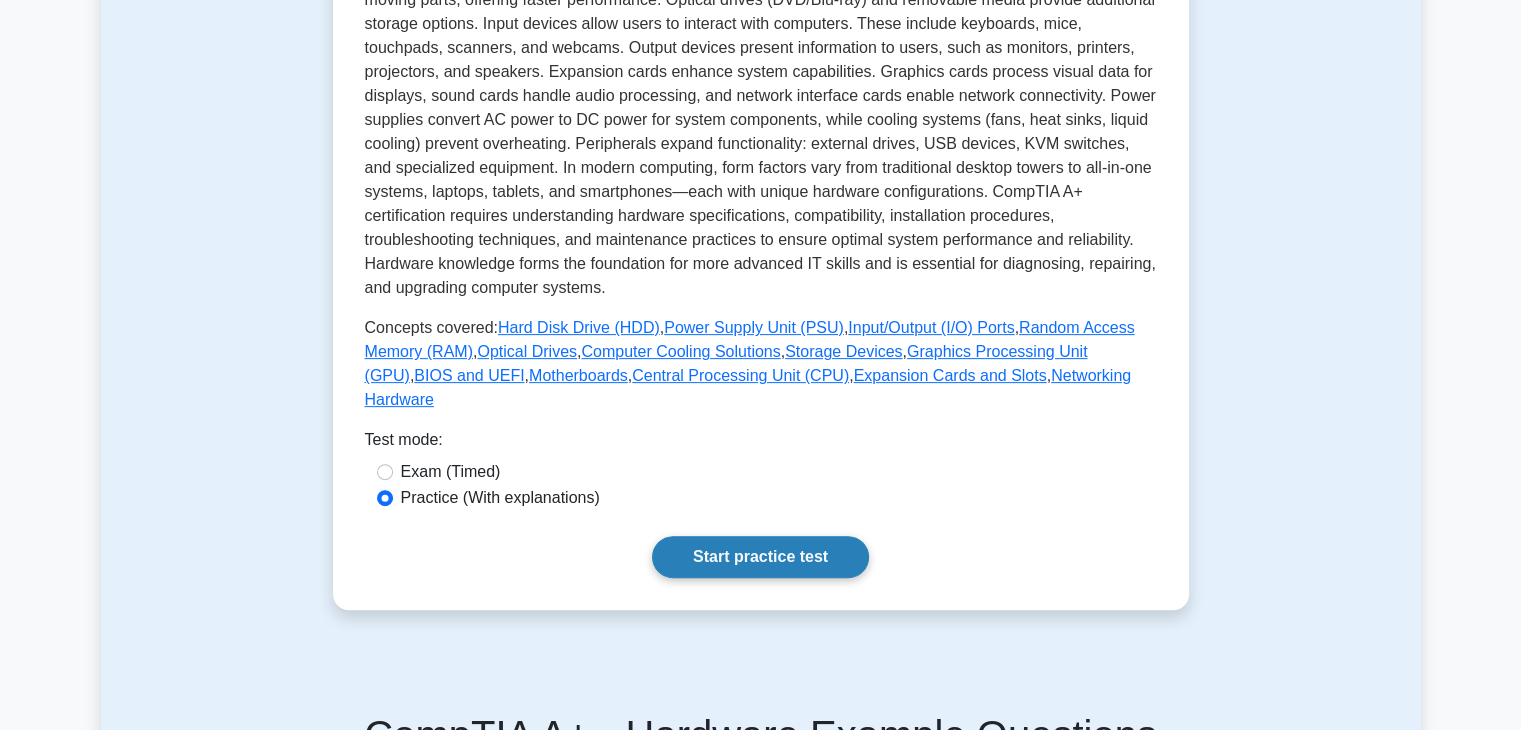 drag, startPoint x: 722, startPoint y: 537, endPoint x: 740, endPoint y: 535, distance: 18.110771 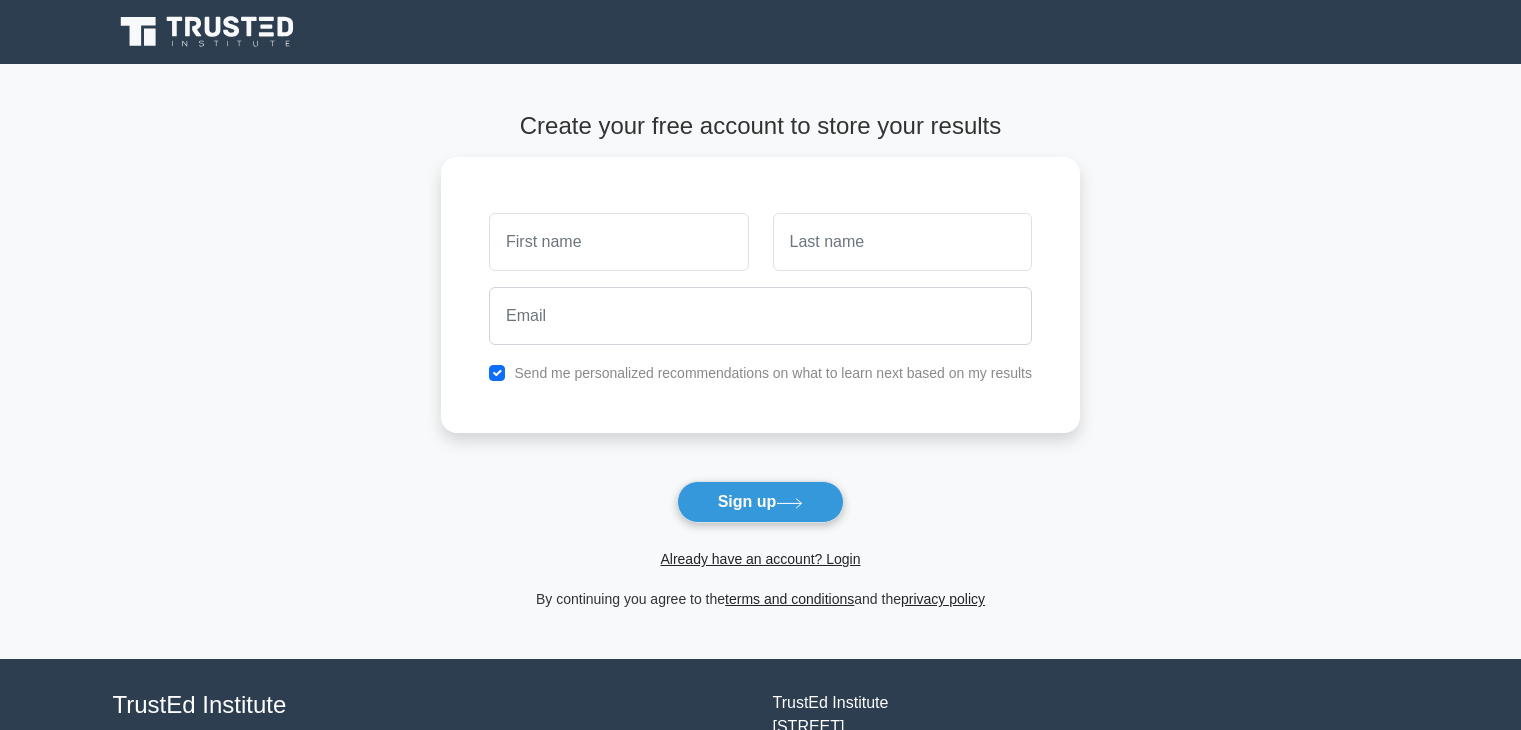 scroll, scrollTop: 0, scrollLeft: 0, axis: both 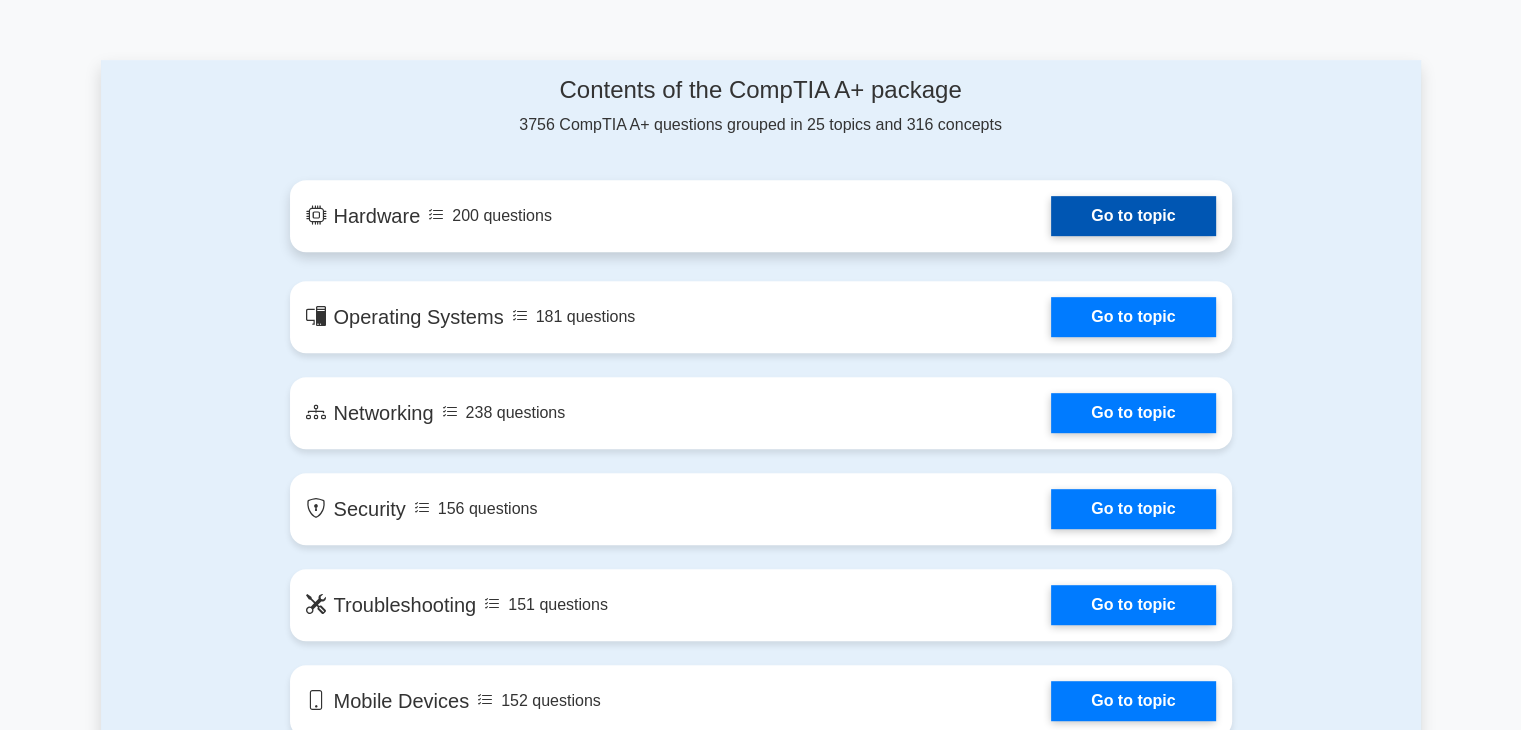 click on "Go to topic" at bounding box center [1133, 216] 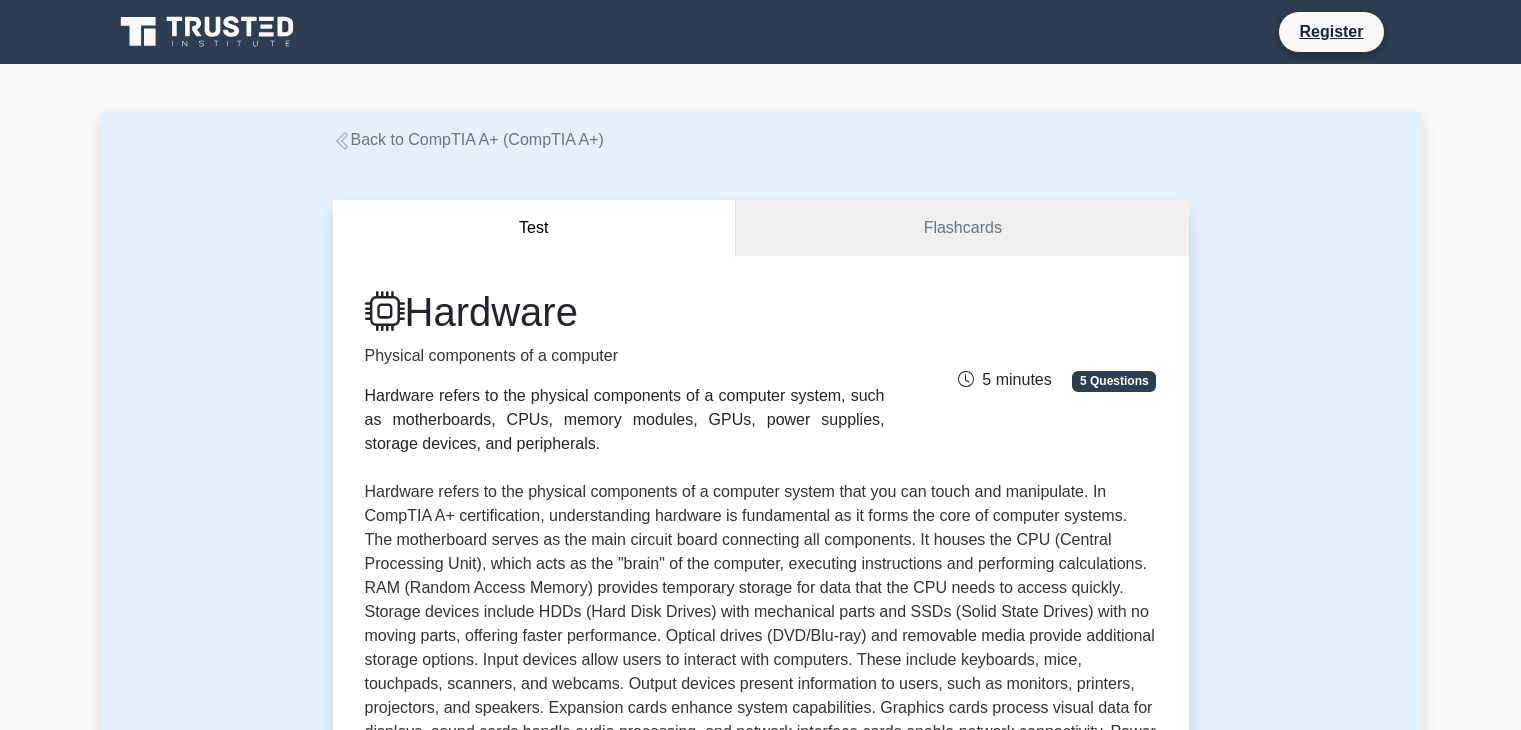 scroll, scrollTop: 0, scrollLeft: 0, axis: both 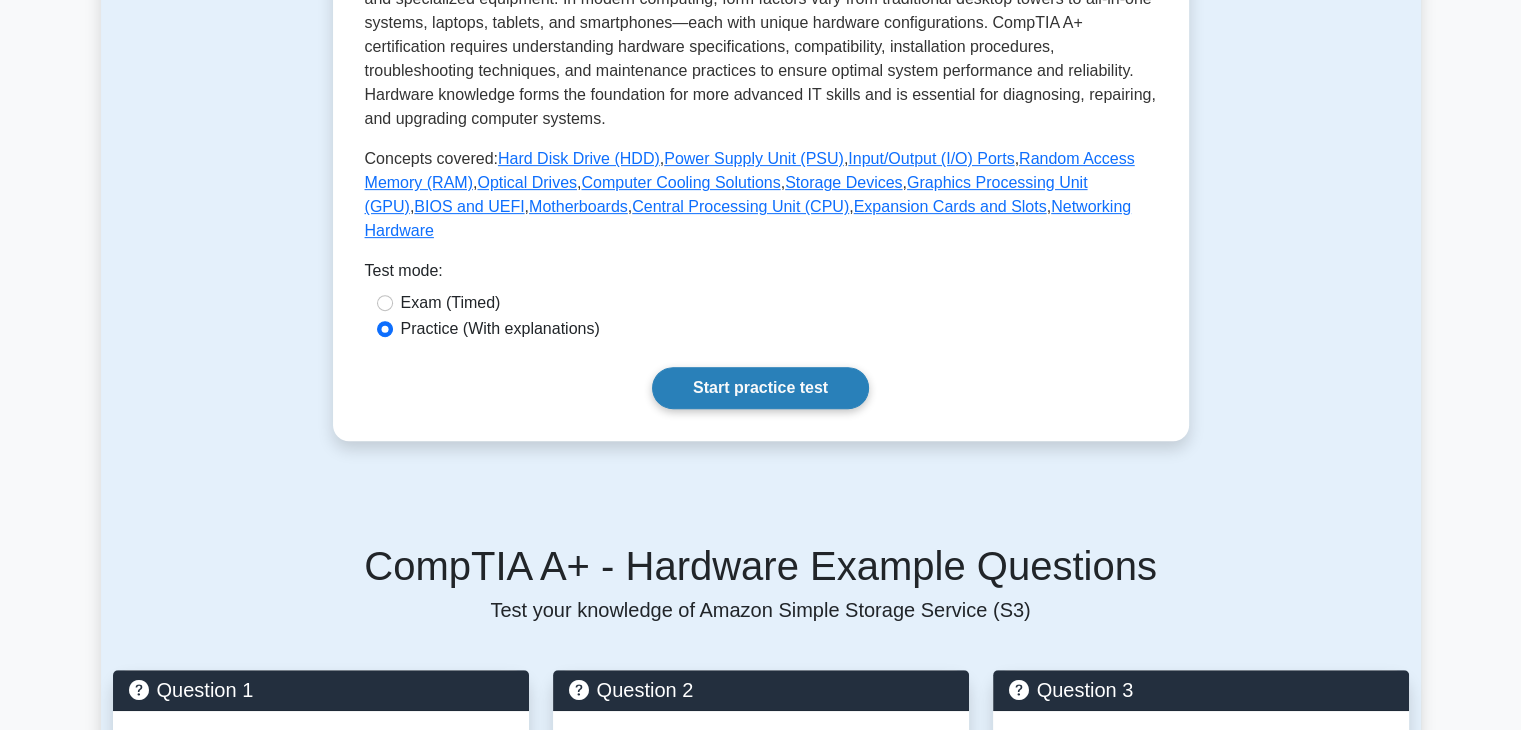click on "Start practice test" at bounding box center (760, 388) 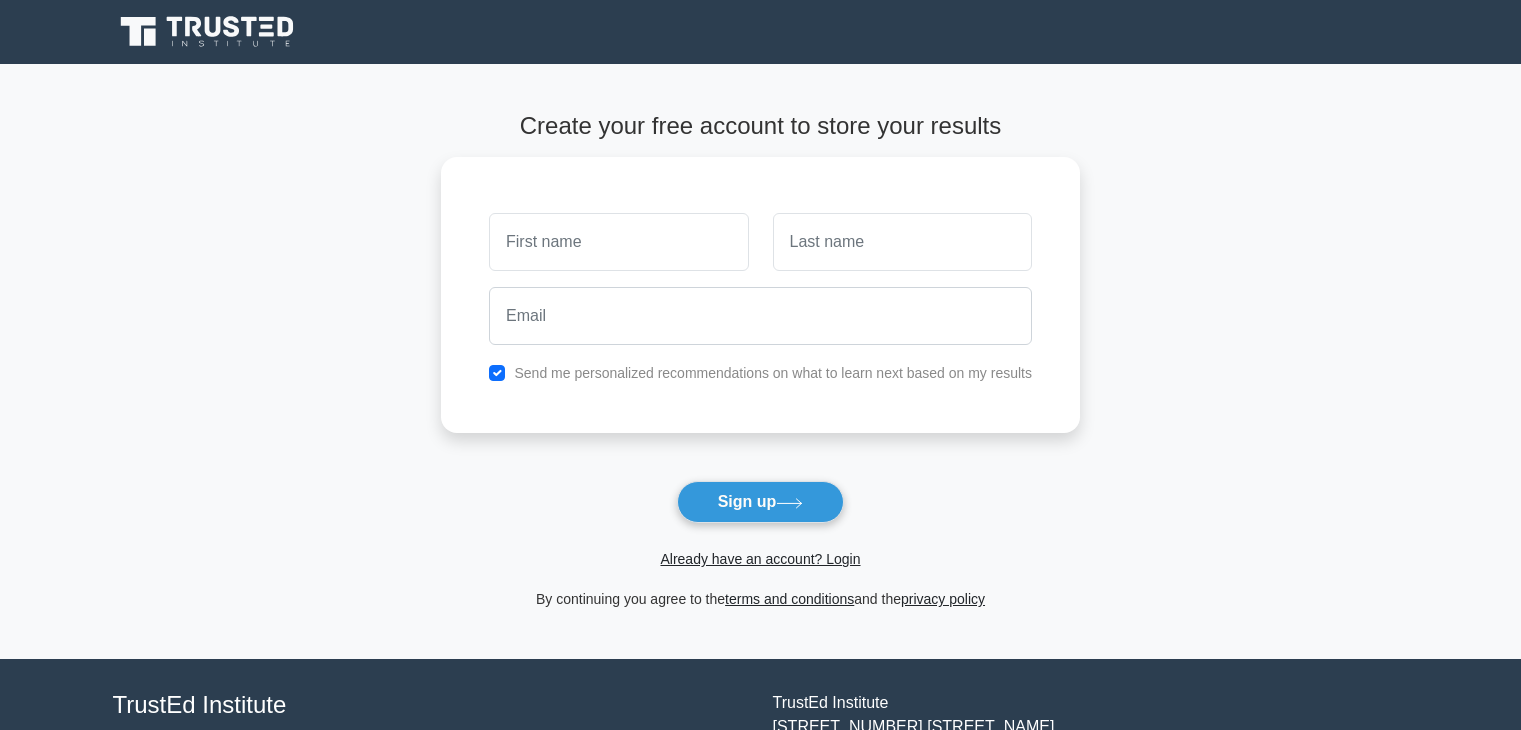 scroll, scrollTop: 0, scrollLeft: 0, axis: both 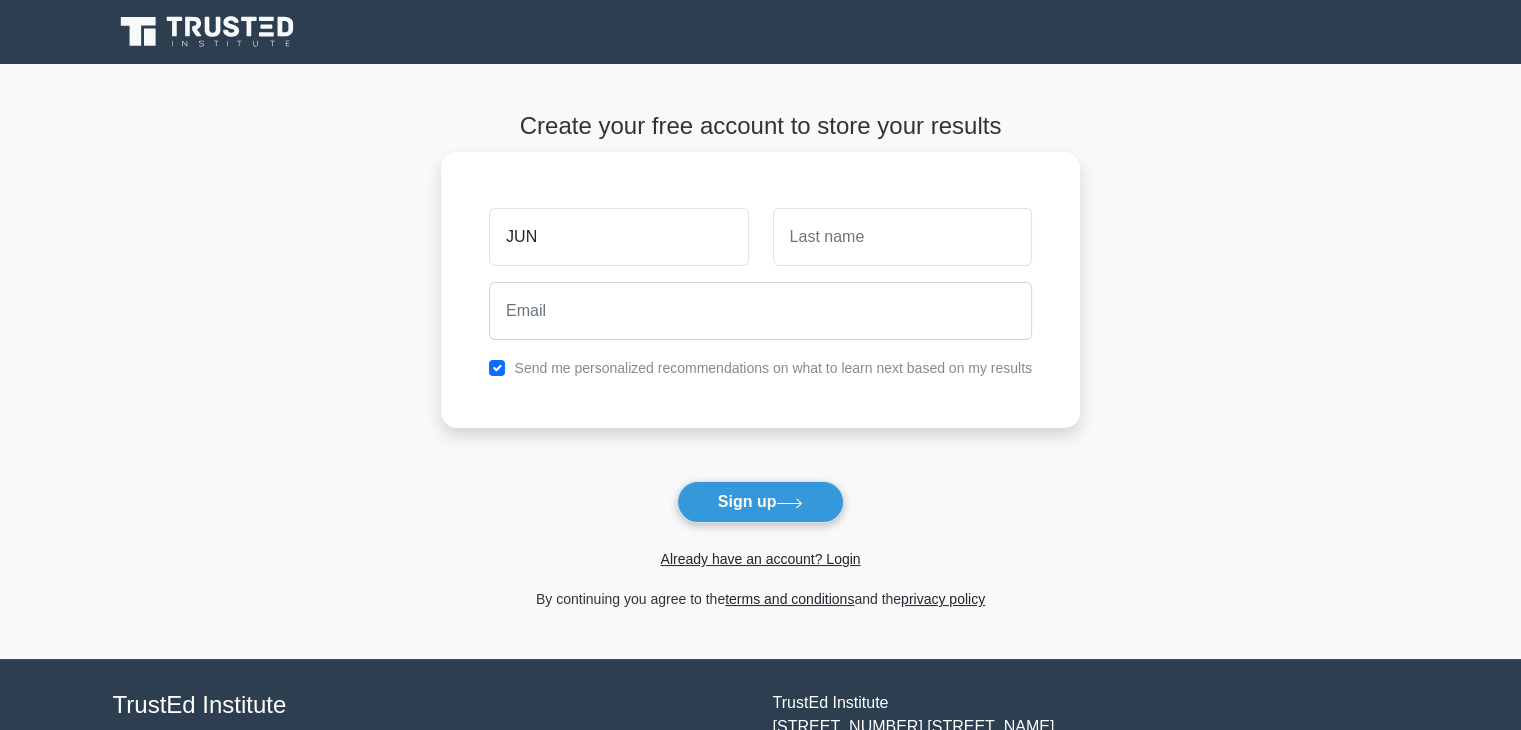 type on "JUN" 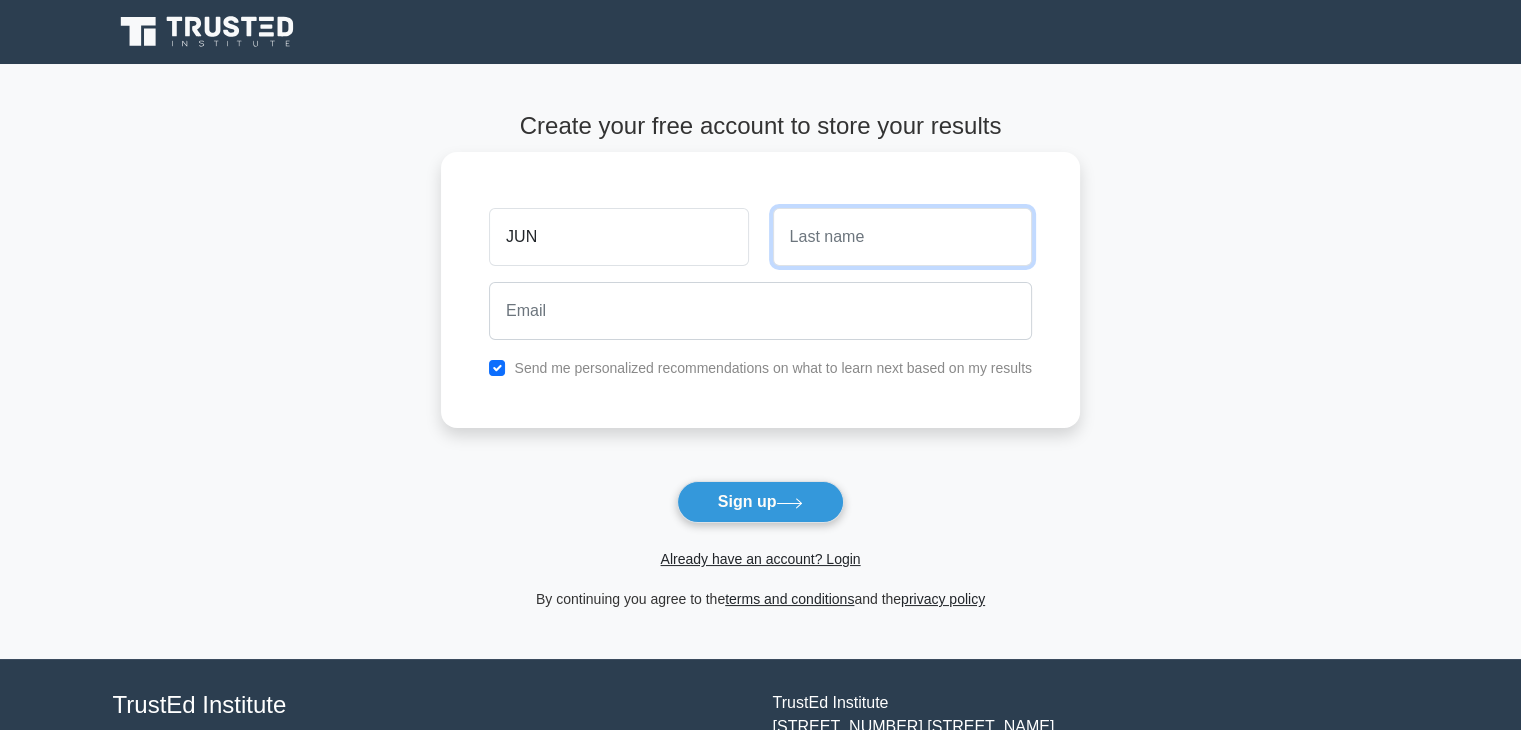 click at bounding box center [902, 237] 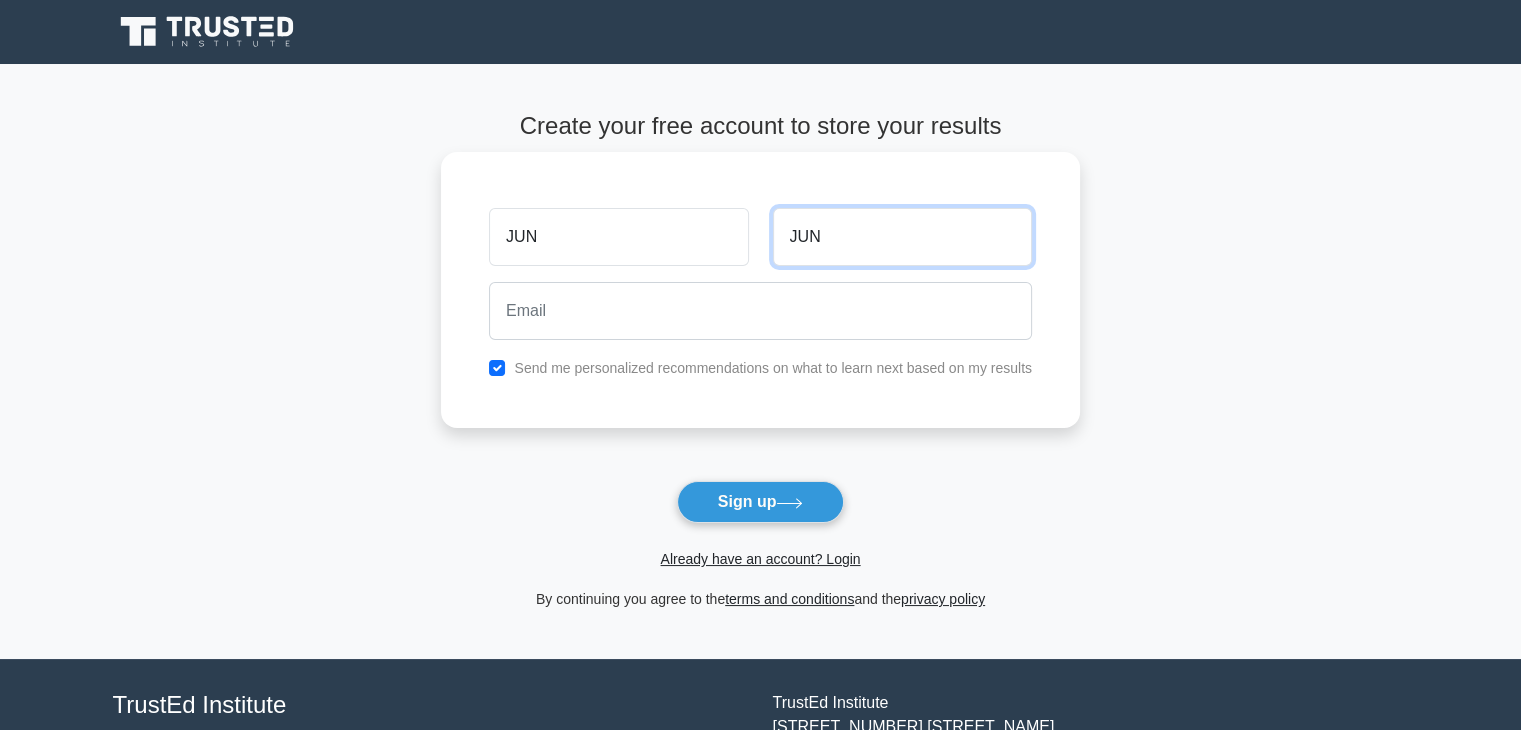 type on "JUN" 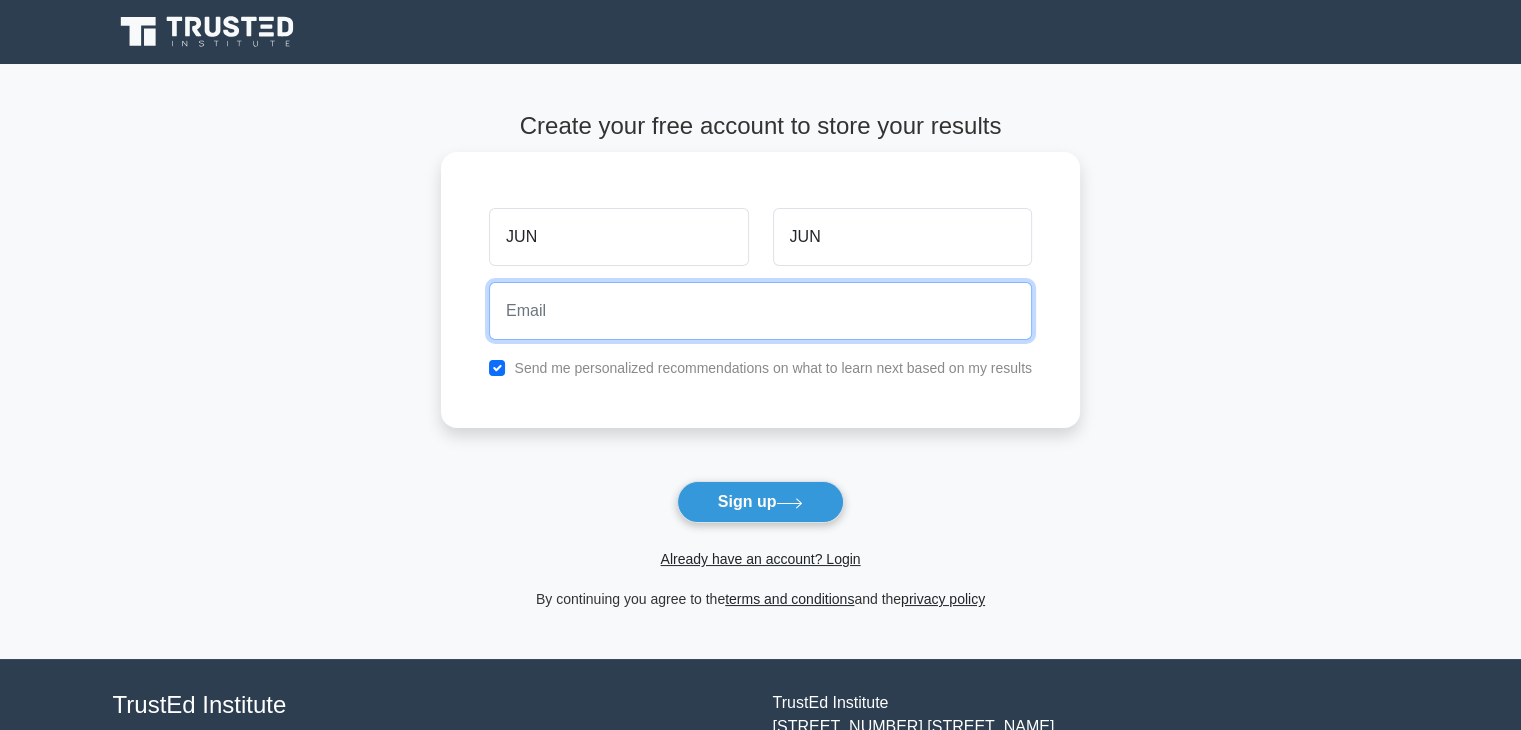 click at bounding box center [760, 311] 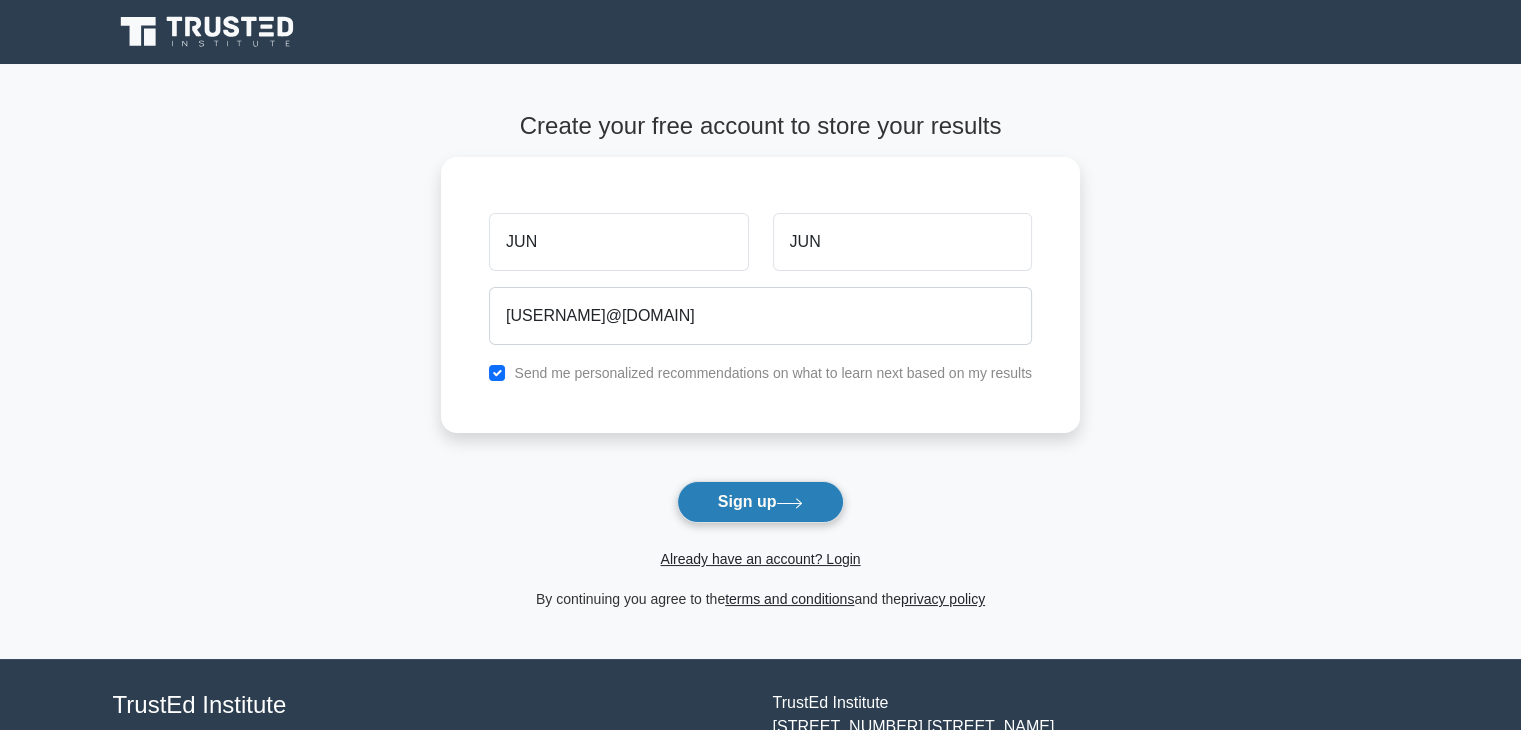 click on "Sign up" at bounding box center [761, 502] 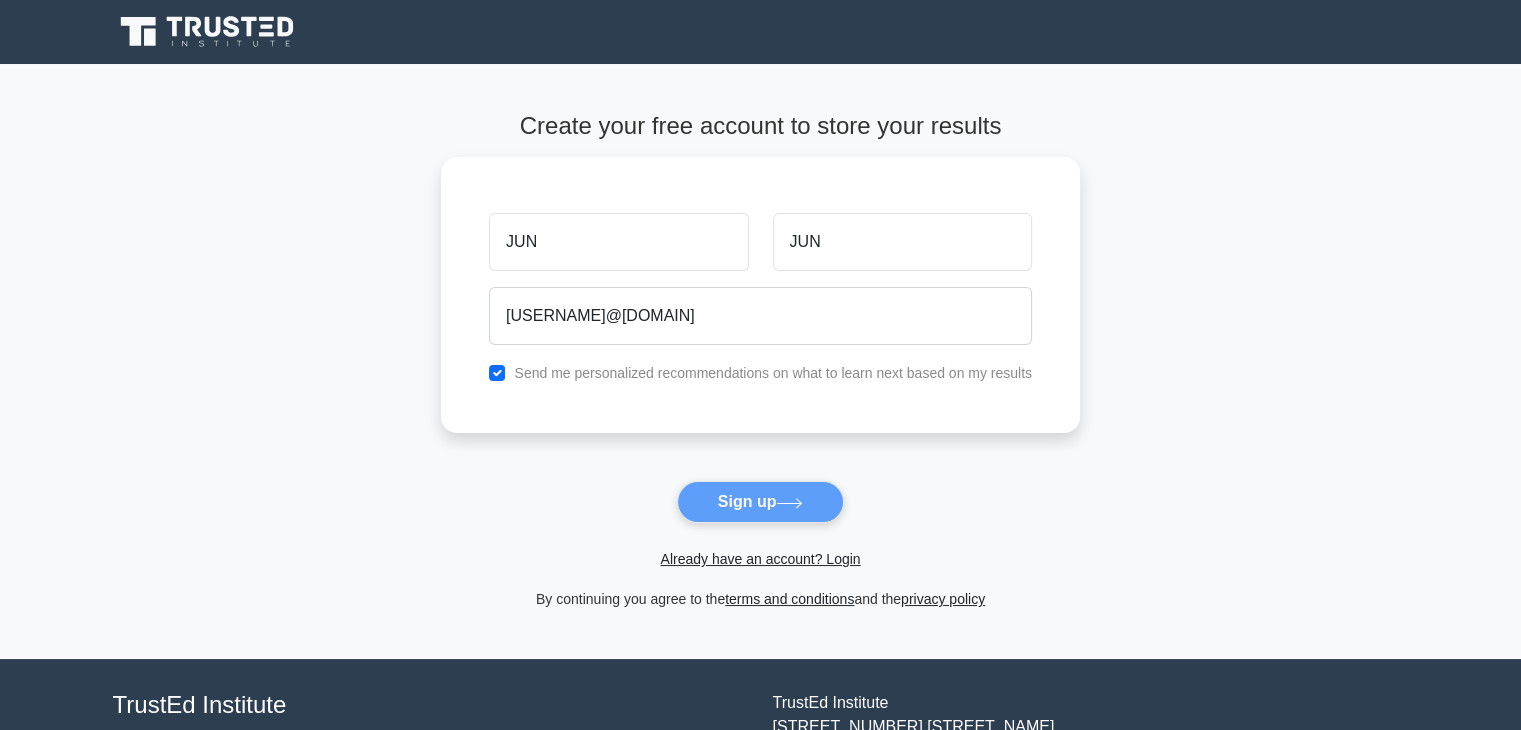 click on "Create your free account to store your results
JUN
JUN
satheeshprince7@gmail.com
Send me personalized recommendations on what to learn next based on my results
Sign up
and the" at bounding box center (760, 361) 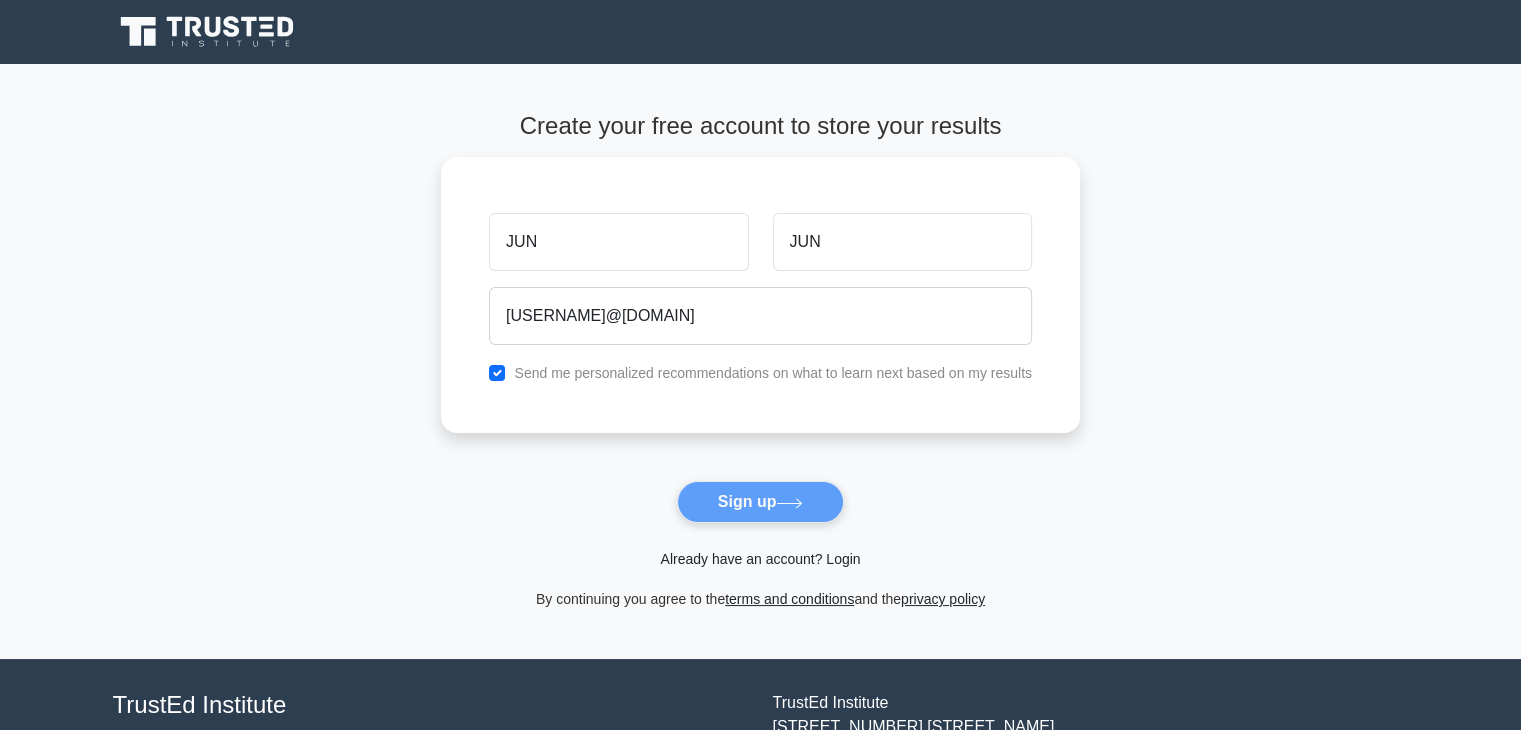 click on "Already have an account? Login" at bounding box center [760, 559] 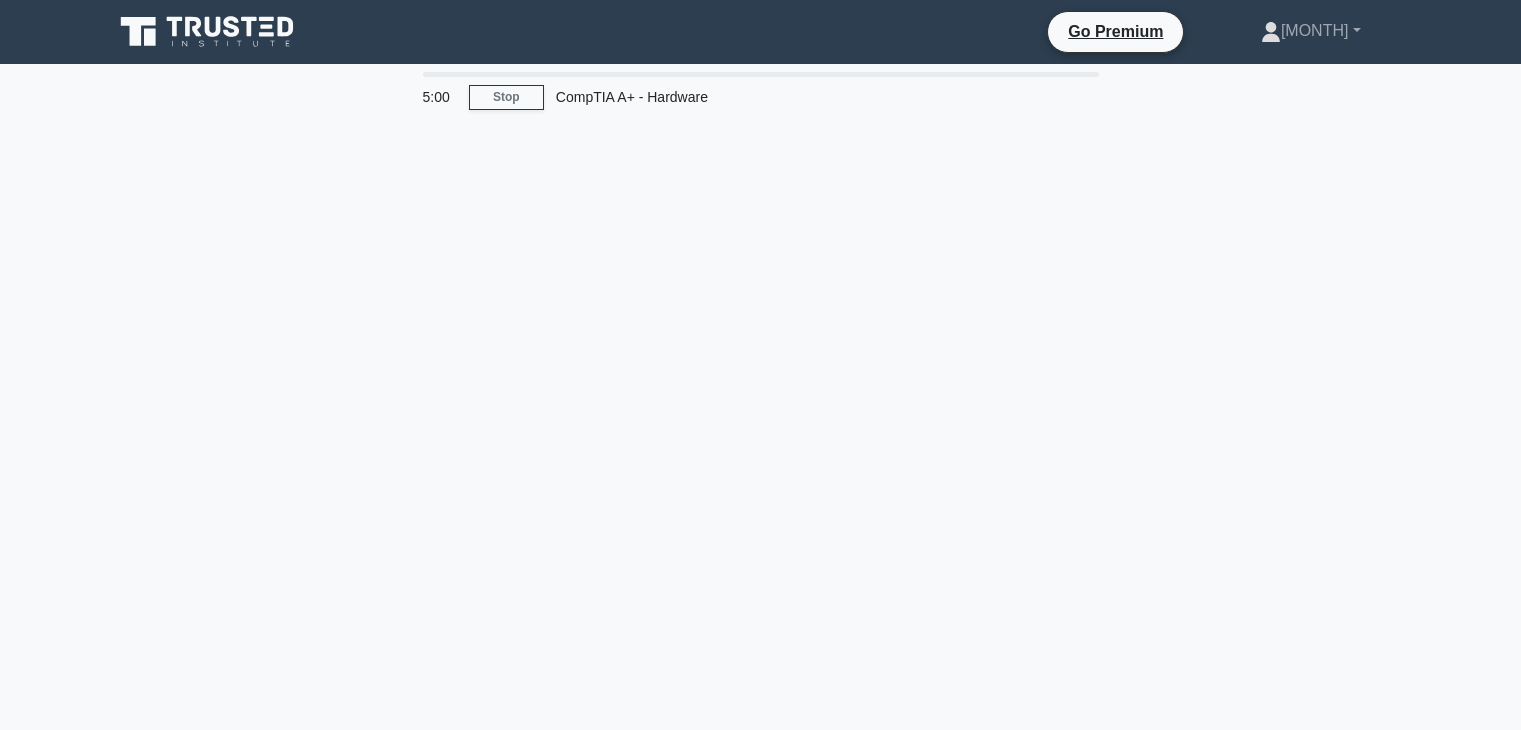 scroll, scrollTop: 0, scrollLeft: 0, axis: both 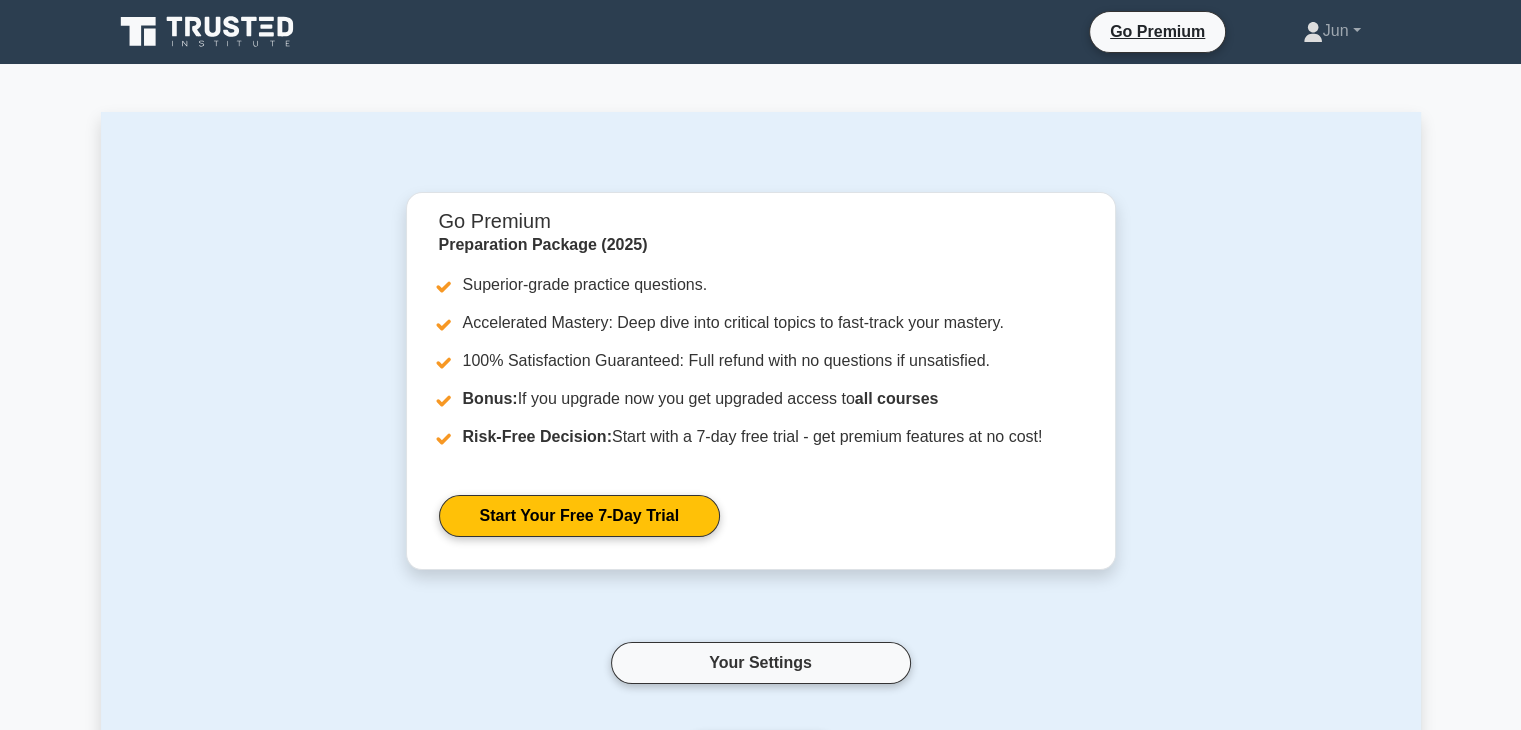 click on "Go Premium
Preparation Package (2025)
Superior-grade   practice questions.
Accelerated Mastery: Deep dive into critical topics to fast-track your mastery.
100% Satisfaction Guaranteed: Full refund with no questions if unsatisfied.
Bonus:  If you upgrade now you get upgraded access to  all courses
Risk-Free Decision:  Start with a 7-day free trial - get premium features at no cost!" at bounding box center [761, 503] 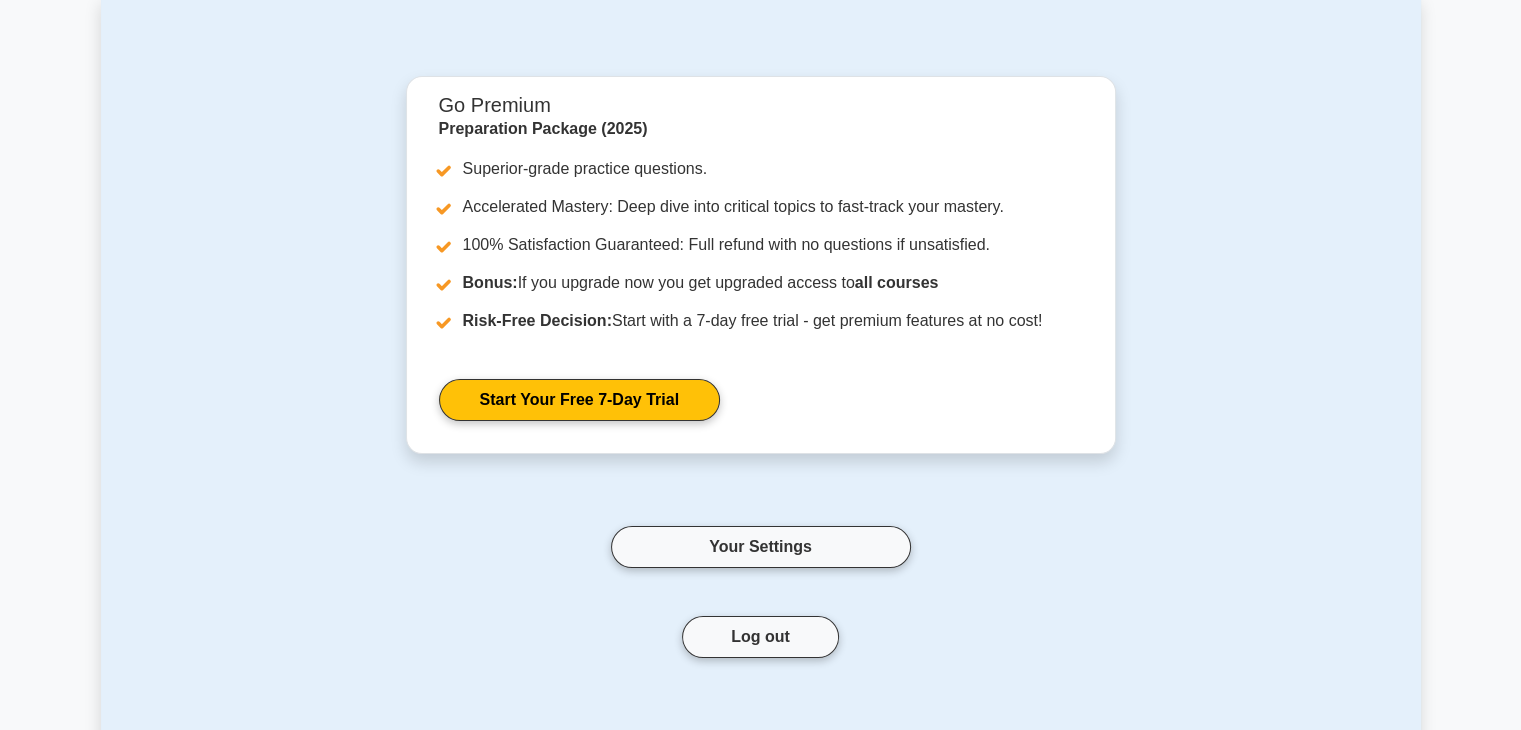 scroll, scrollTop: 0, scrollLeft: 0, axis: both 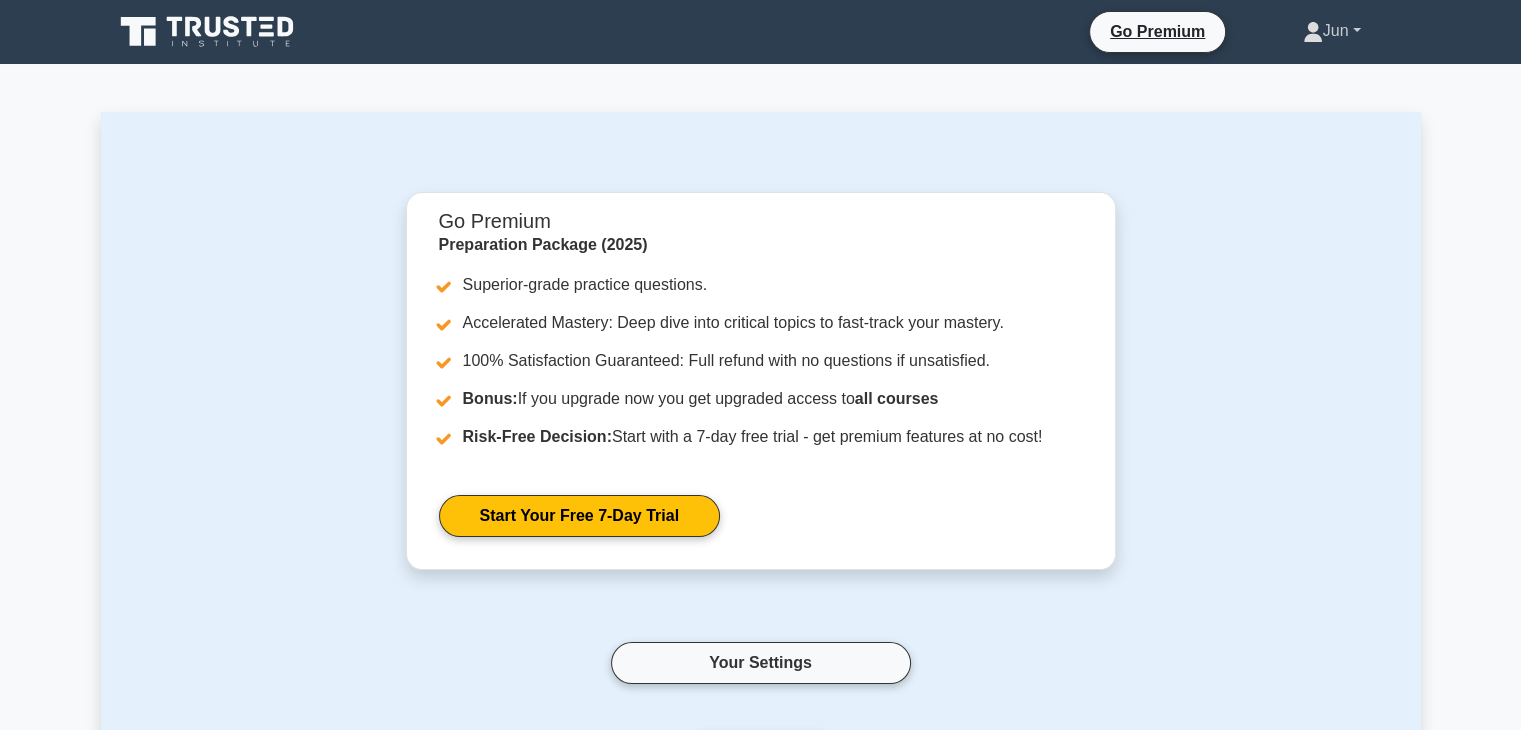 click on "[MONTH]" at bounding box center [1332, 31] 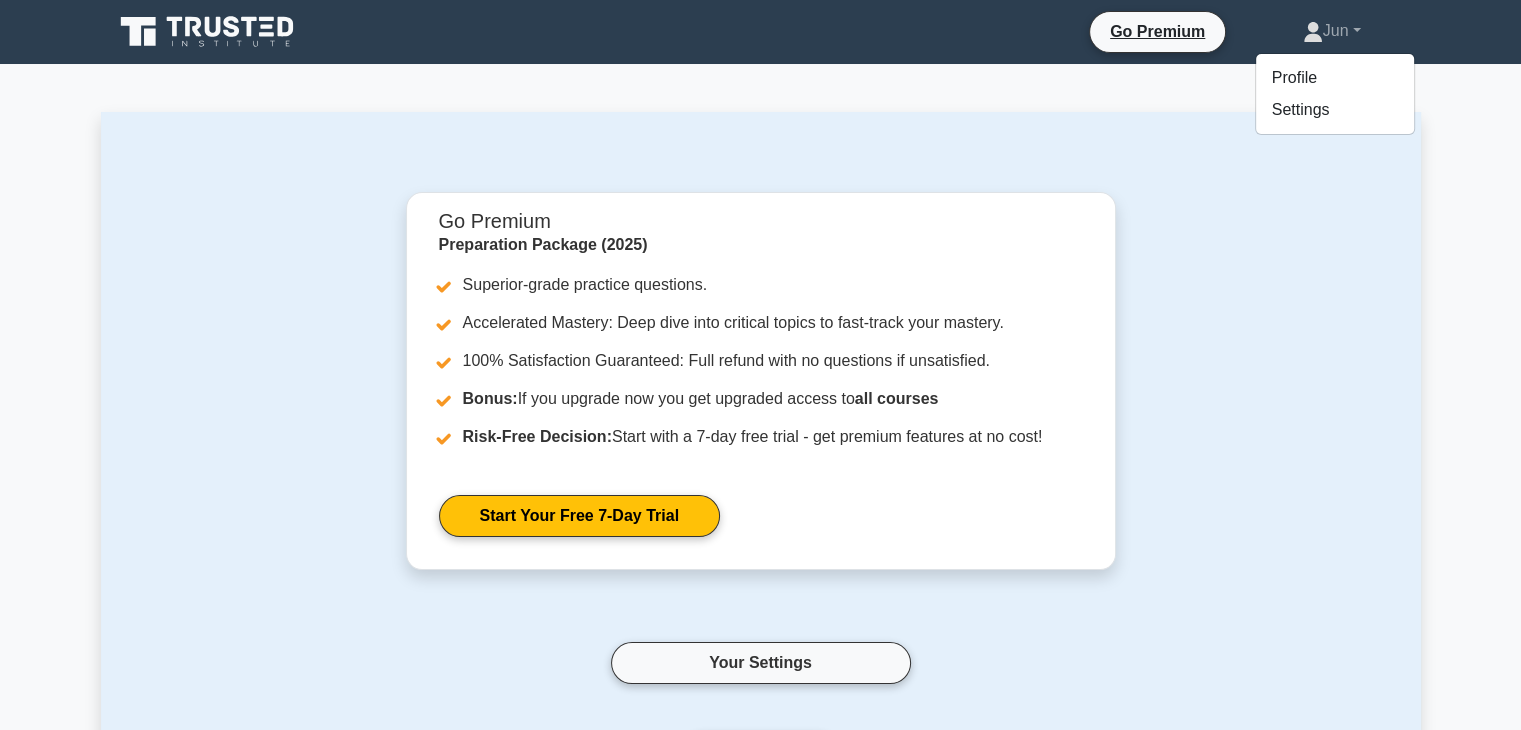 click on "Go Premium
Preparation Package (2025)
Superior-grade   practice questions.
Accelerated Mastery: Deep dive into critical topics to fast-track your mastery.
100% Satisfaction Guaranteed: Full refund with no questions if unsatisfied.
Bonus:  If you upgrade now you get upgraded access to  all courses
Risk-Free Decision:  Start with a 7-day free trial - get premium features at no cost!" at bounding box center [761, 503] 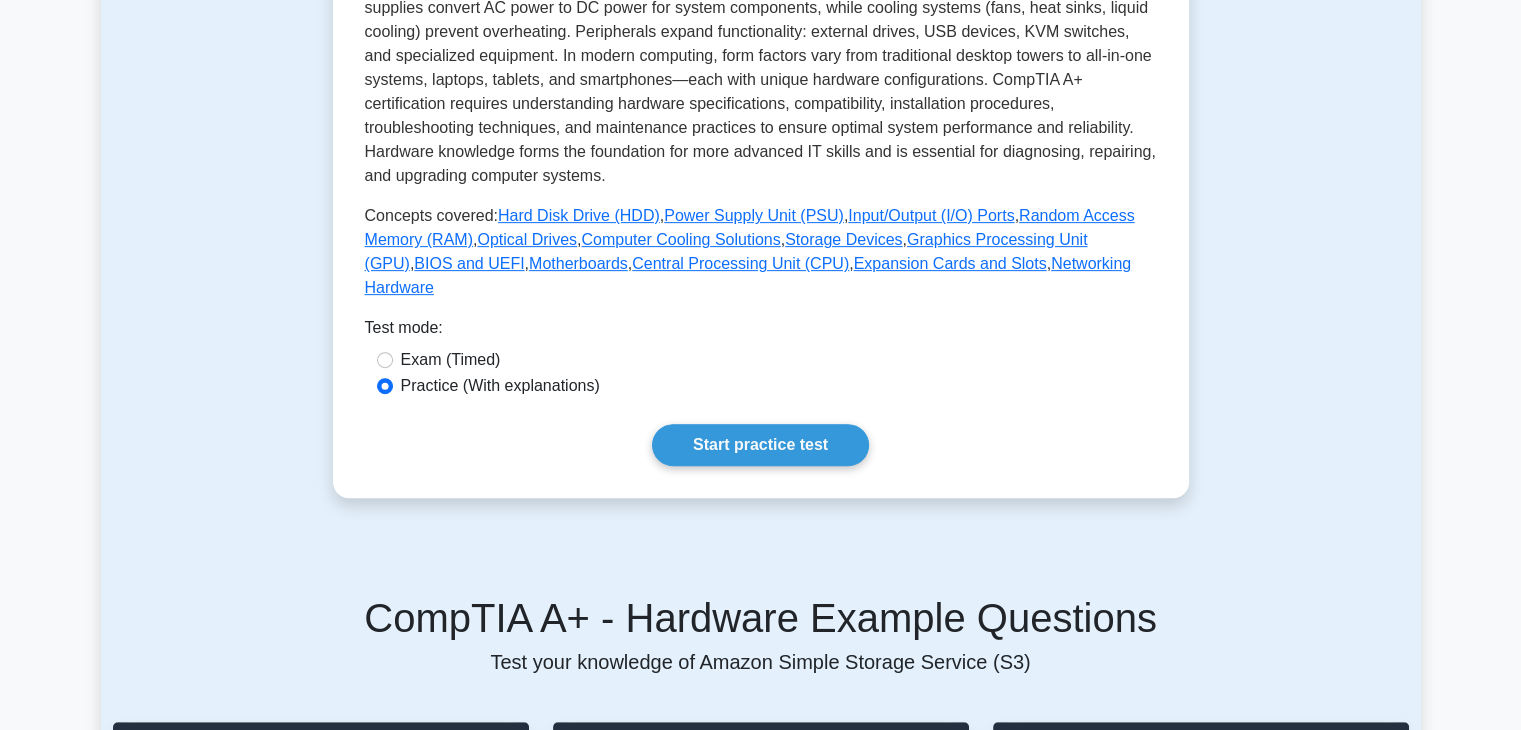 scroll, scrollTop: 0, scrollLeft: 0, axis: both 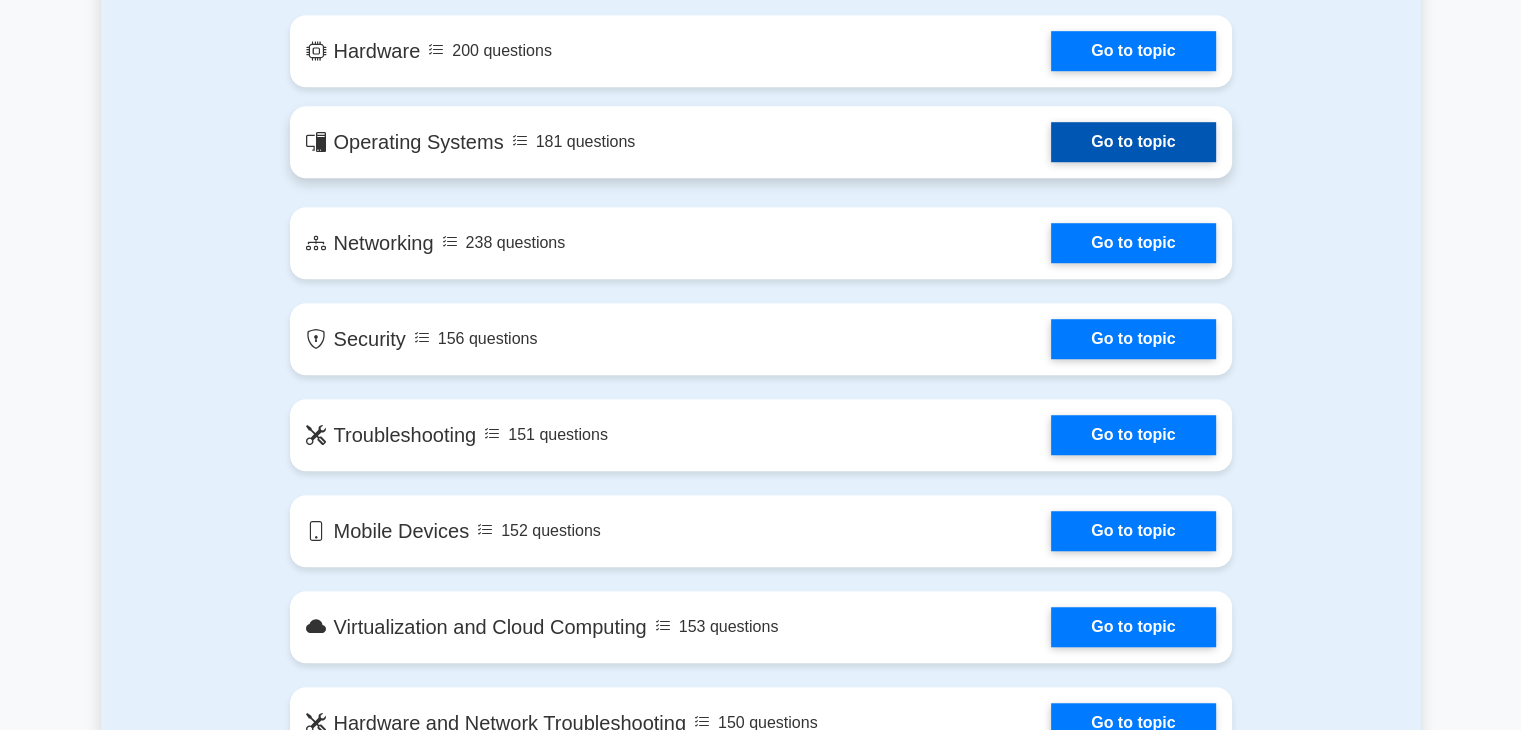 click on "Go to topic" at bounding box center (1133, 142) 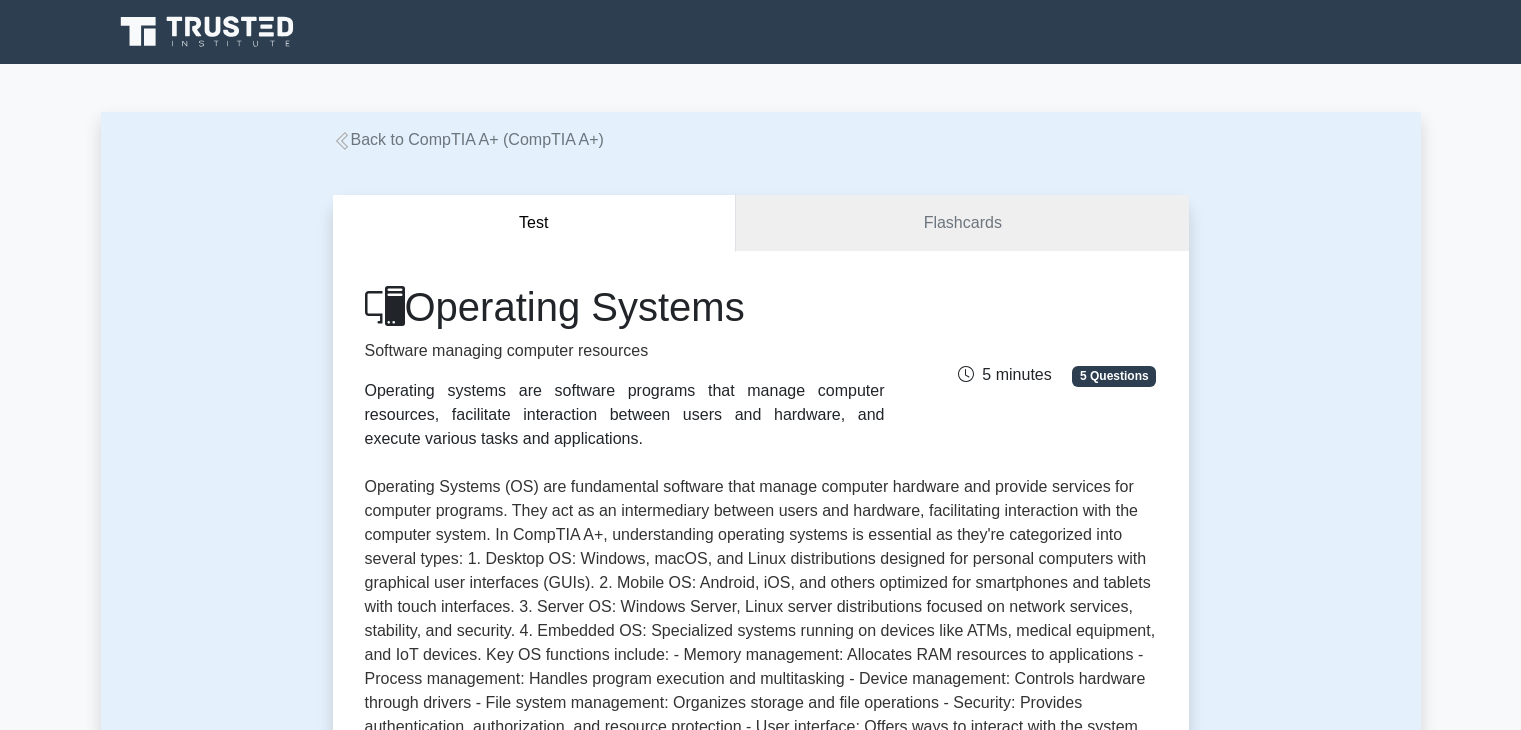 scroll, scrollTop: 0, scrollLeft: 0, axis: both 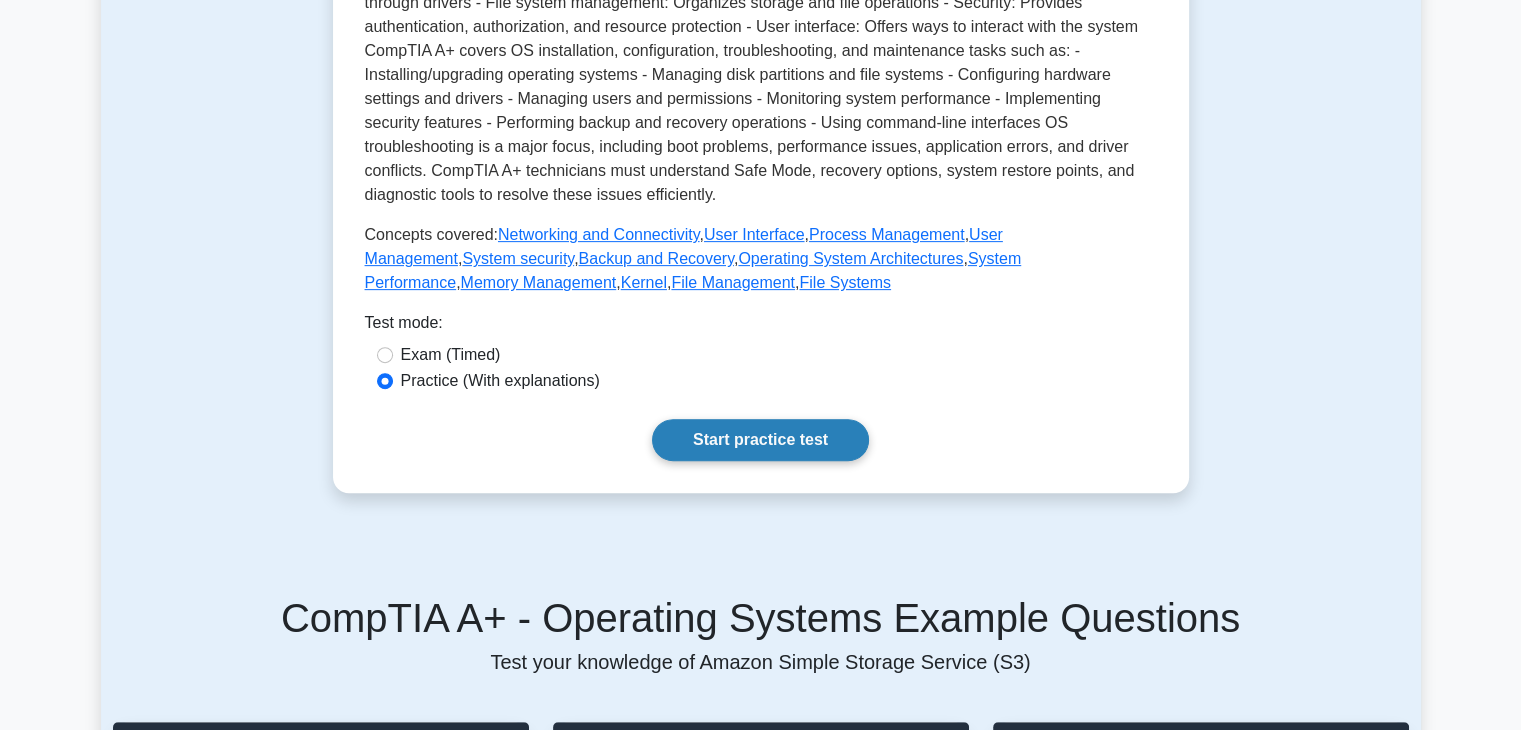 click on "Start practice test" at bounding box center (760, 440) 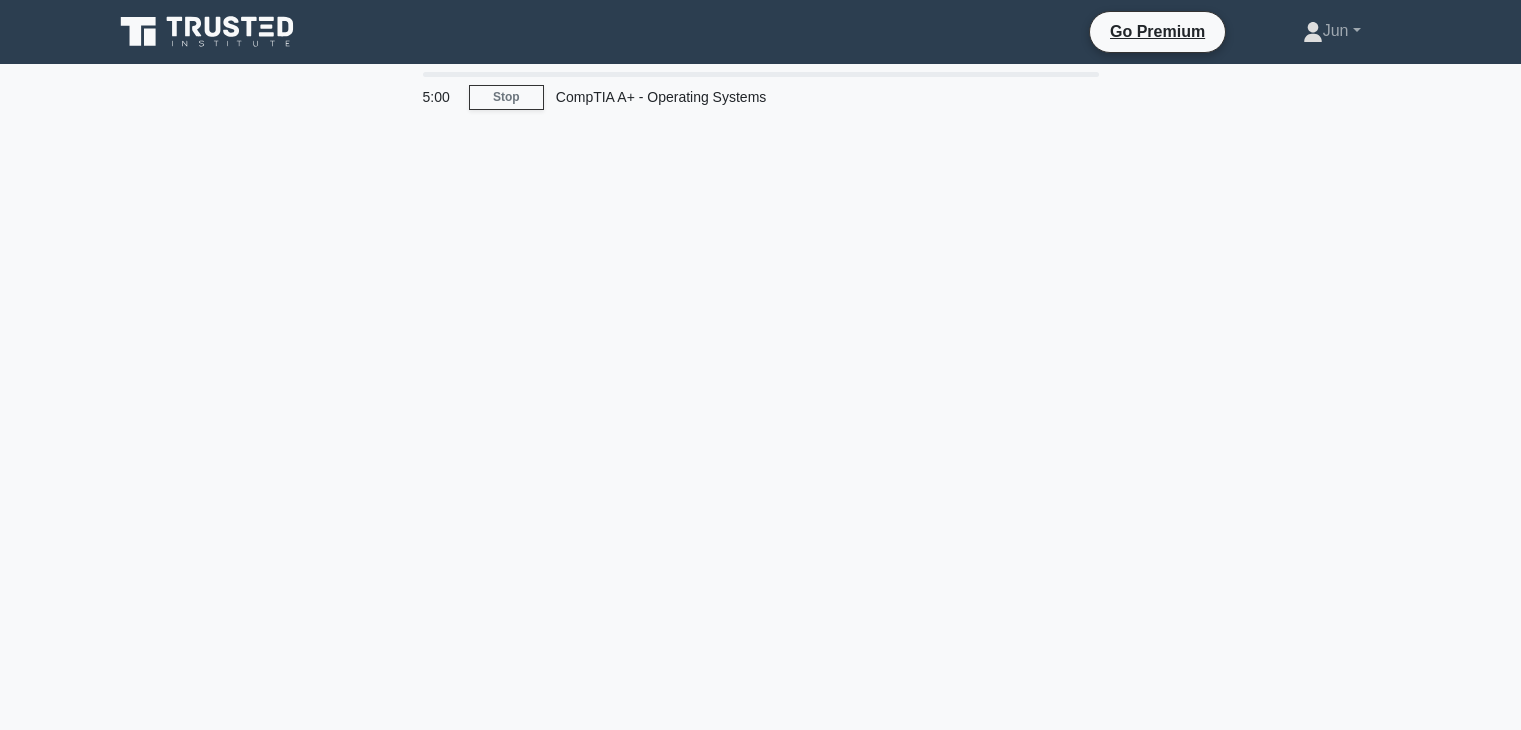 scroll, scrollTop: 0, scrollLeft: 0, axis: both 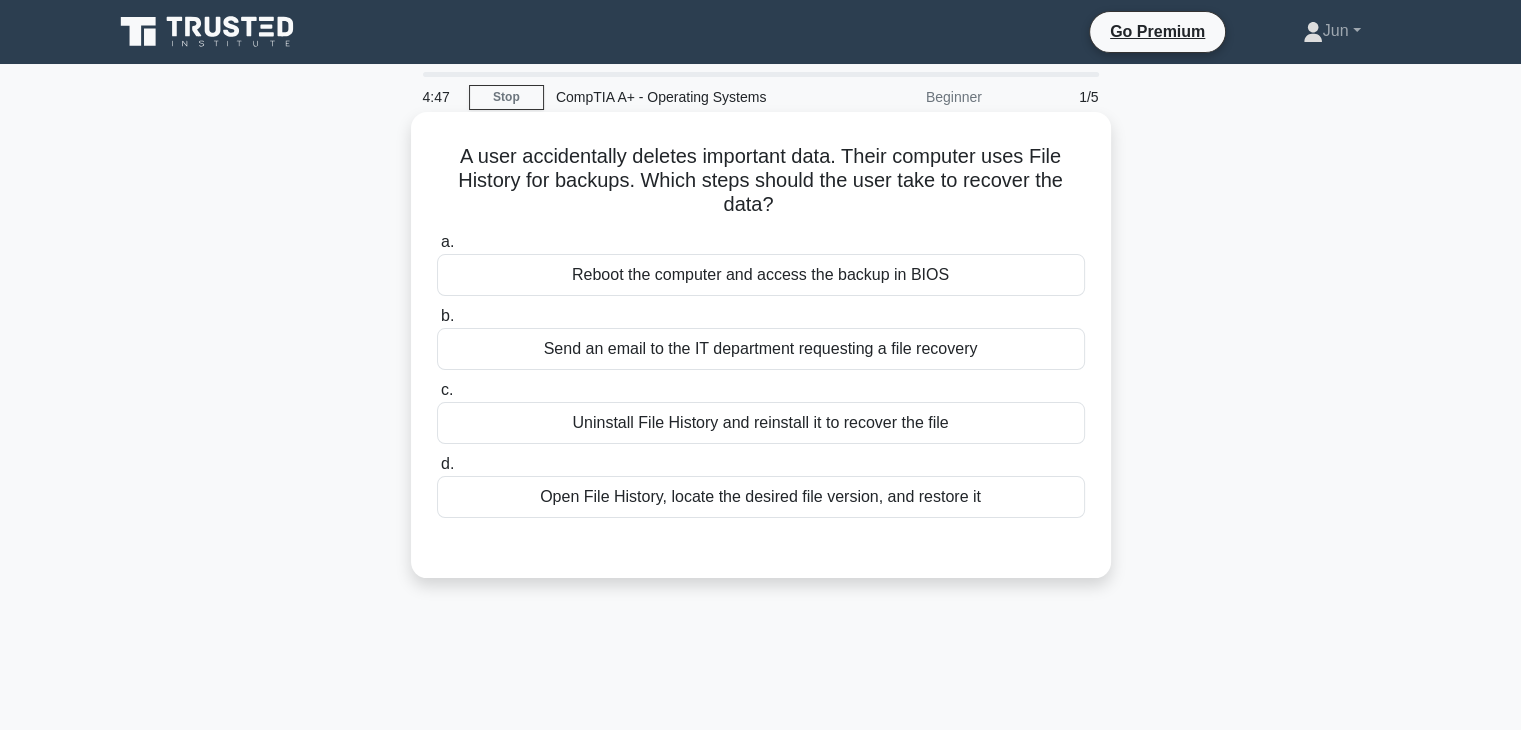 click on "Open File History, locate the desired file version, and restore it" at bounding box center (761, 497) 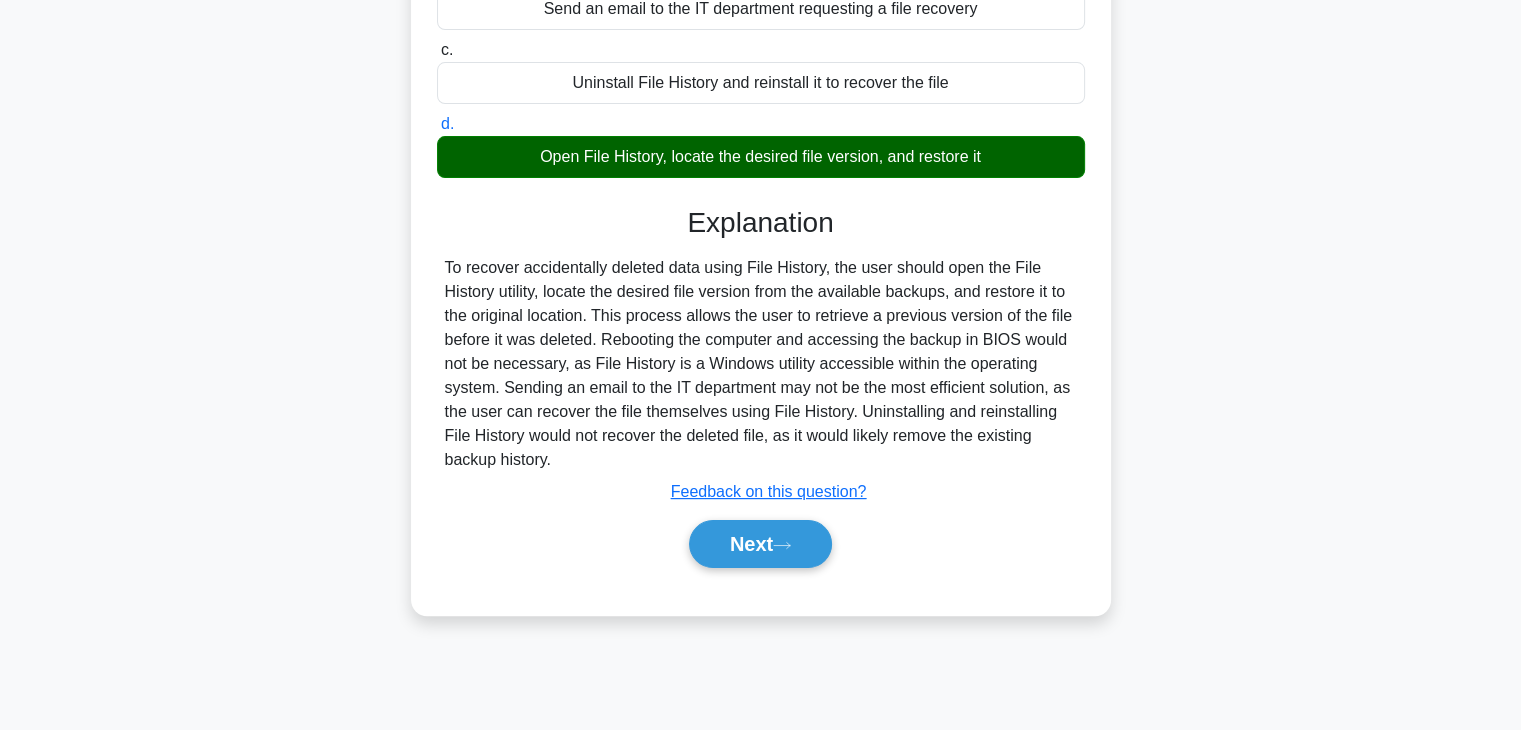 scroll, scrollTop: 351, scrollLeft: 0, axis: vertical 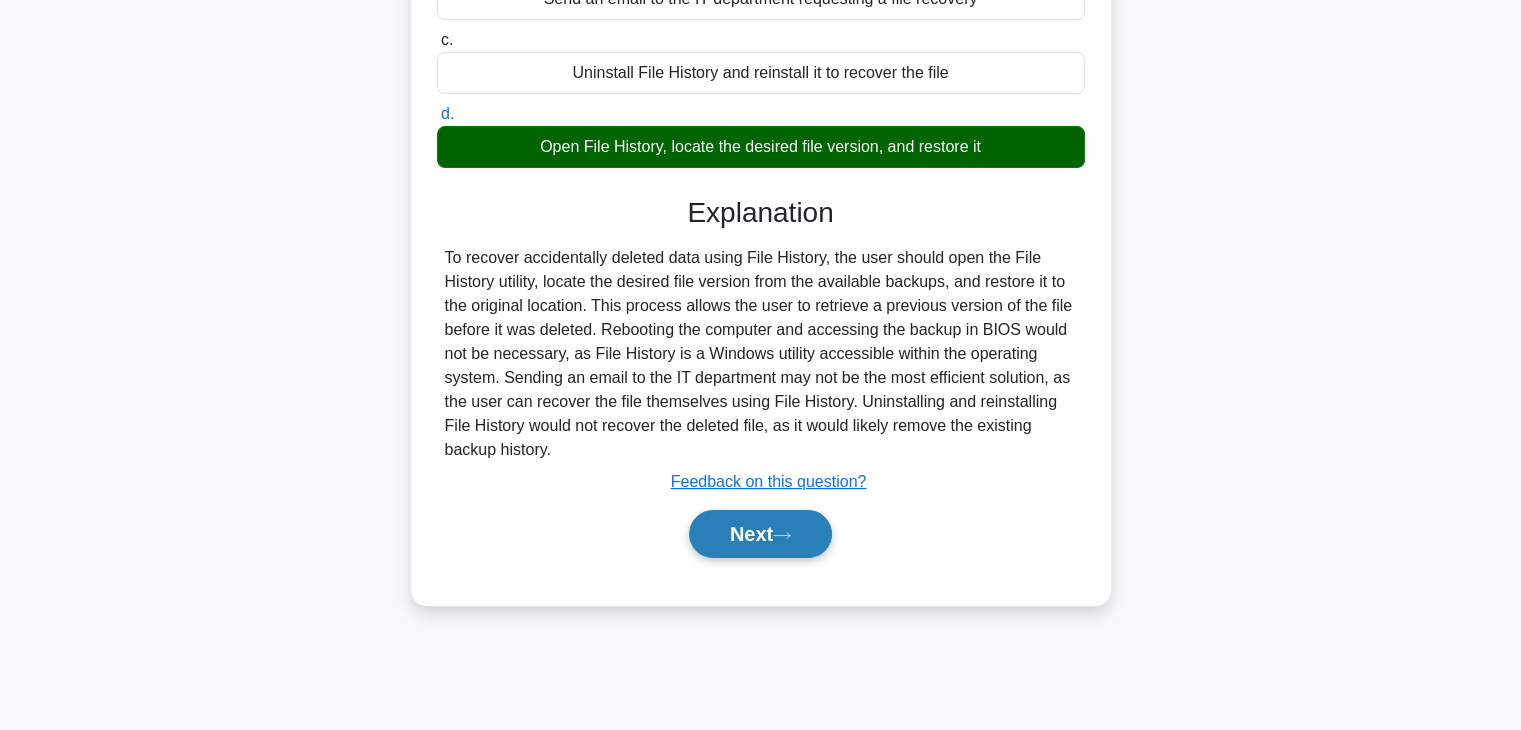 click on "Next" at bounding box center [760, 534] 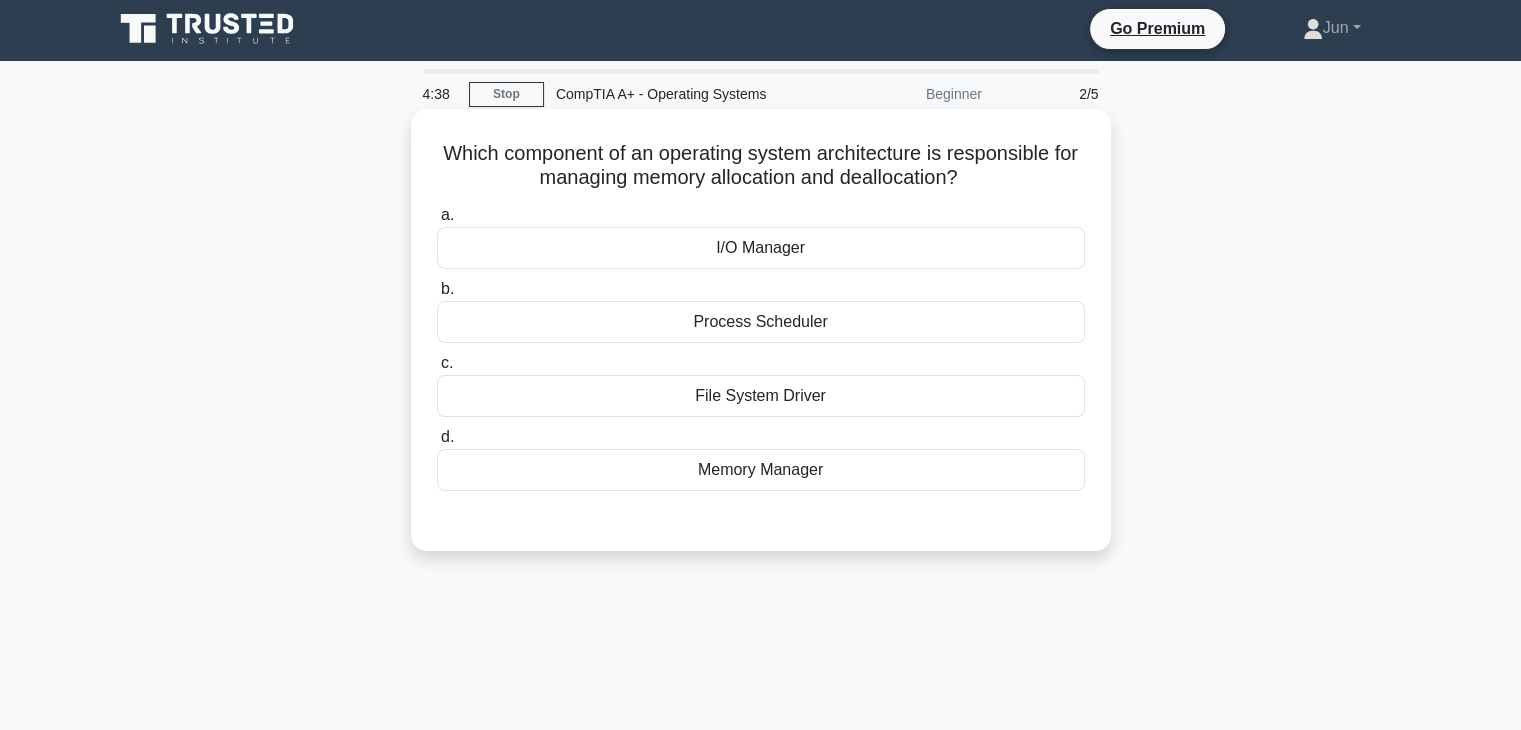 scroll, scrollTop: 0, scrollLeft: 0, axis: both 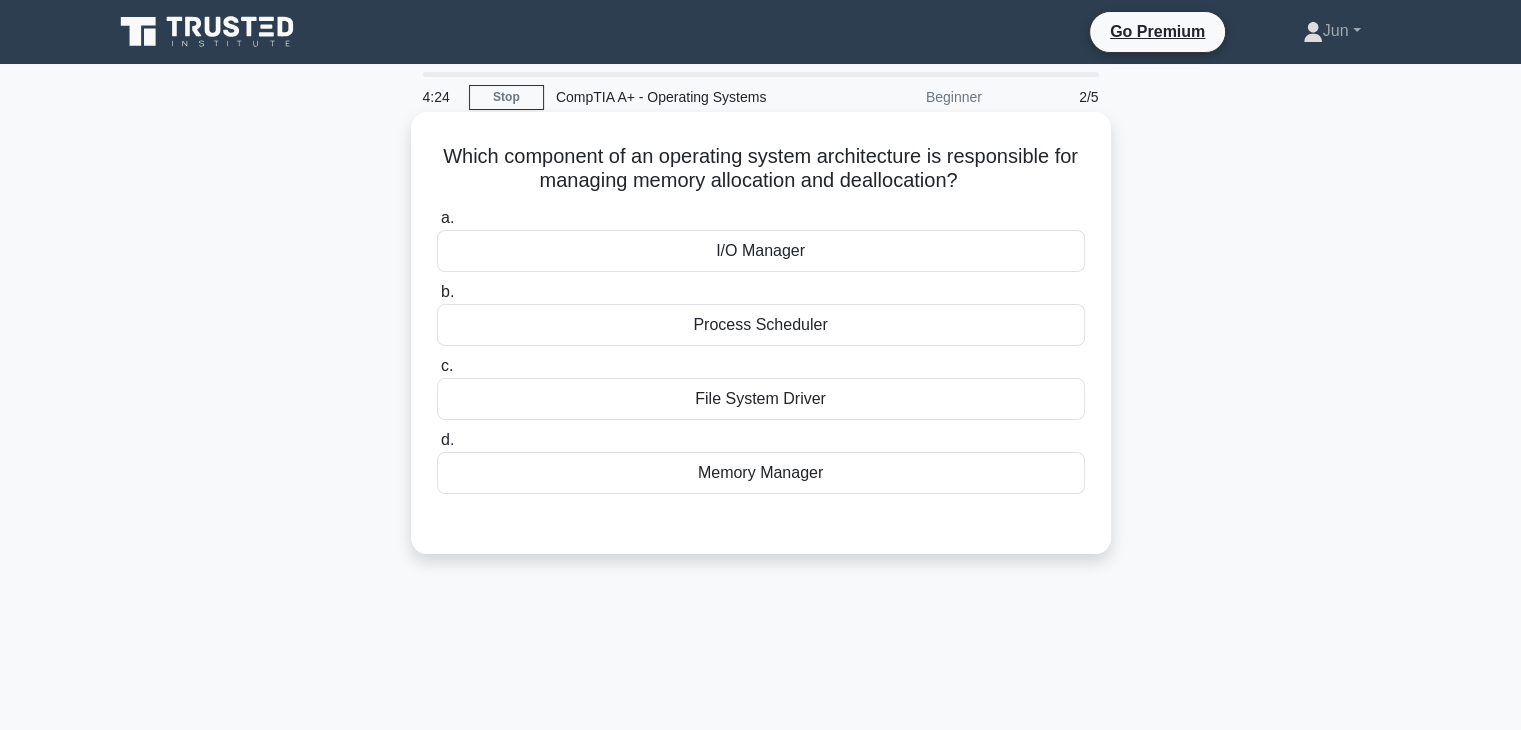 click on "File System Driver" at bounding box center [761, 399] 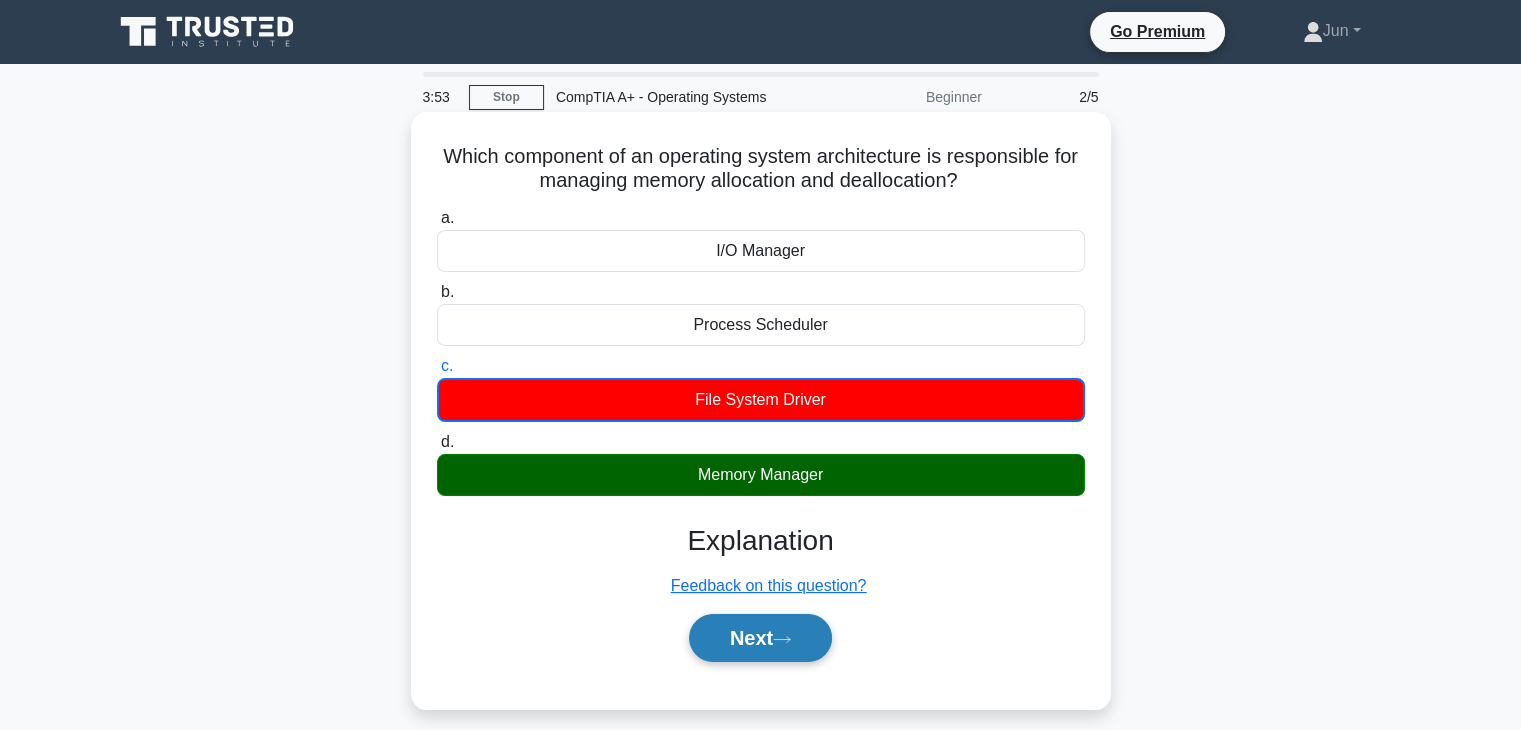 click on "Next" at bounding box center (760, 638) 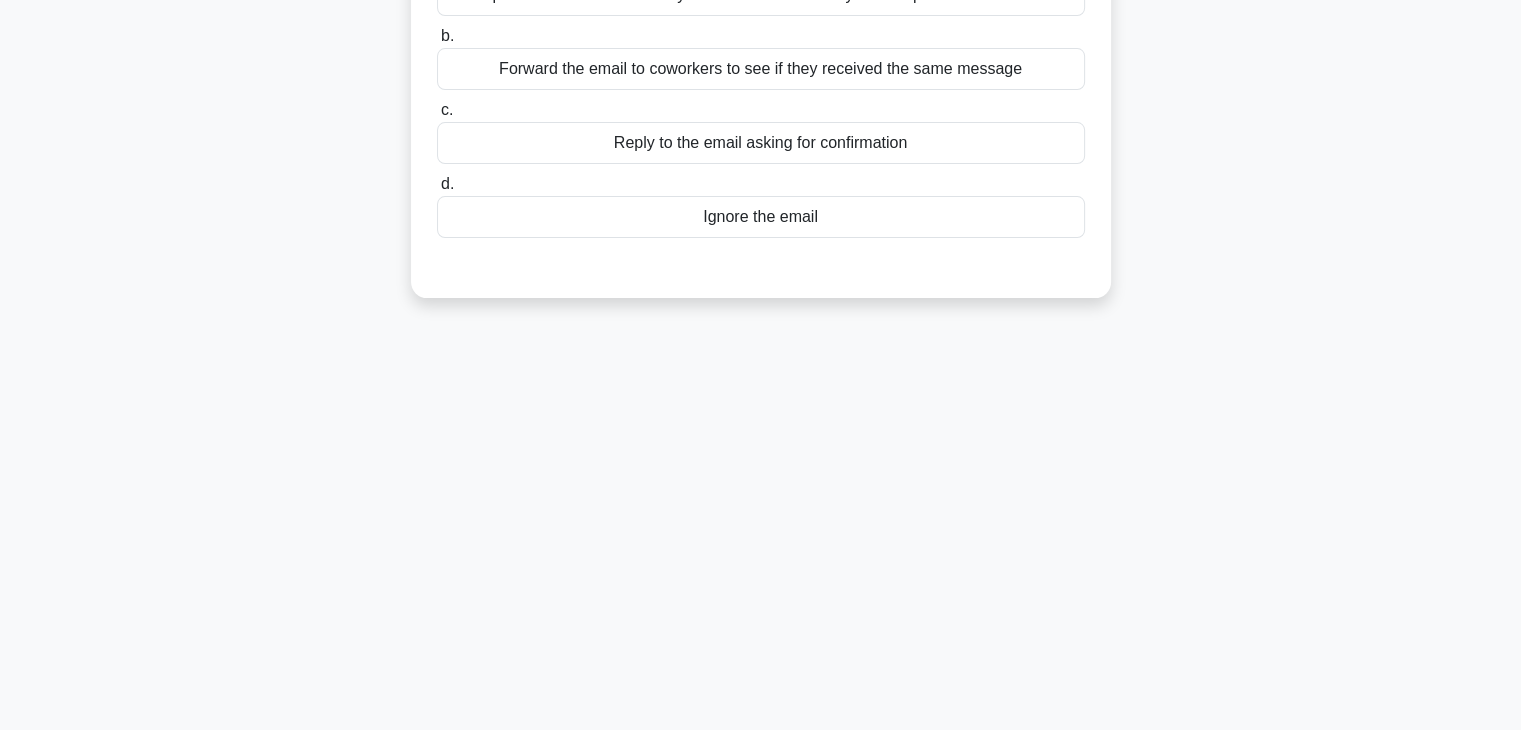 scroll, scrollTop: 0, scrollLeft: 0, axis: both 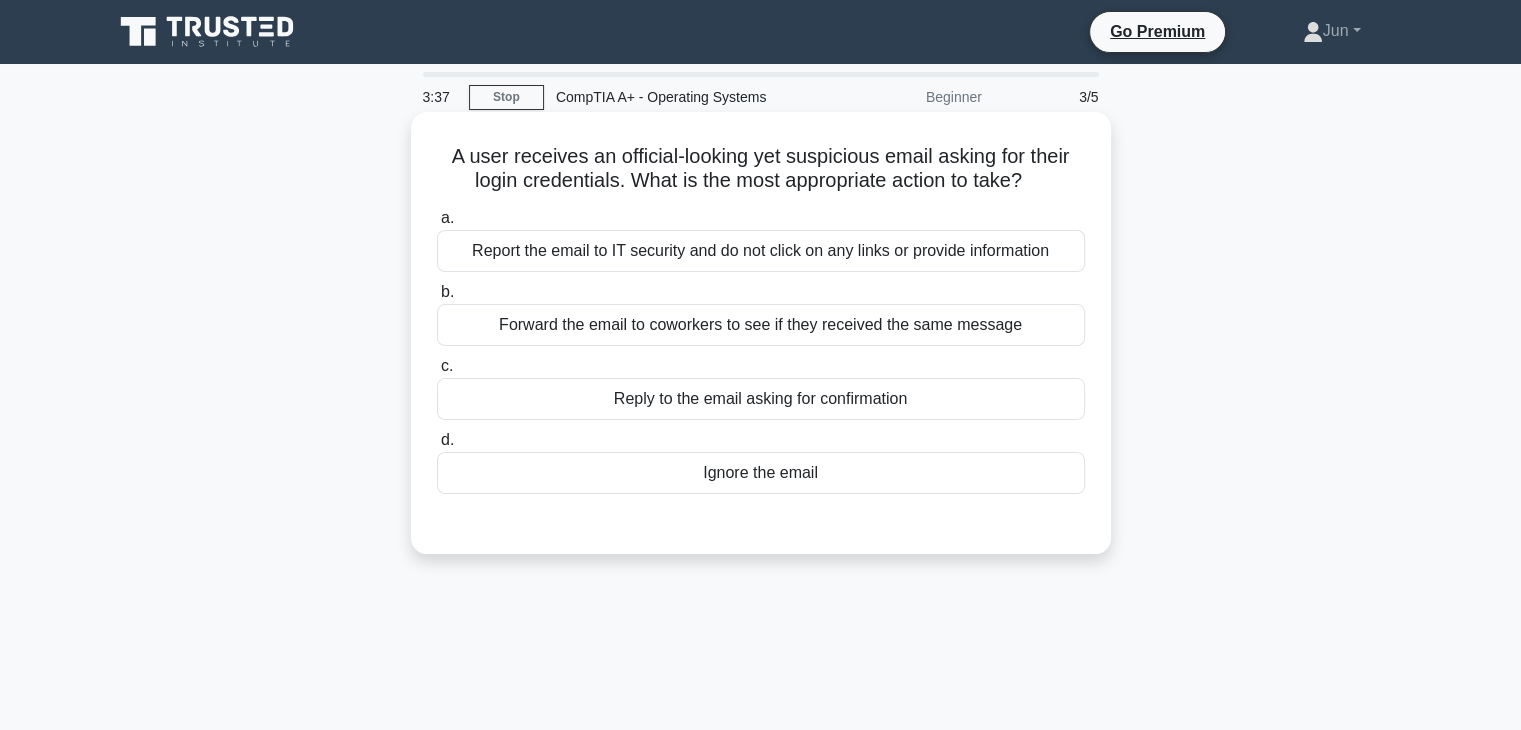 click on "Report the email to IT security and do not click on any links or provide information" at bounding box center [761, 251] 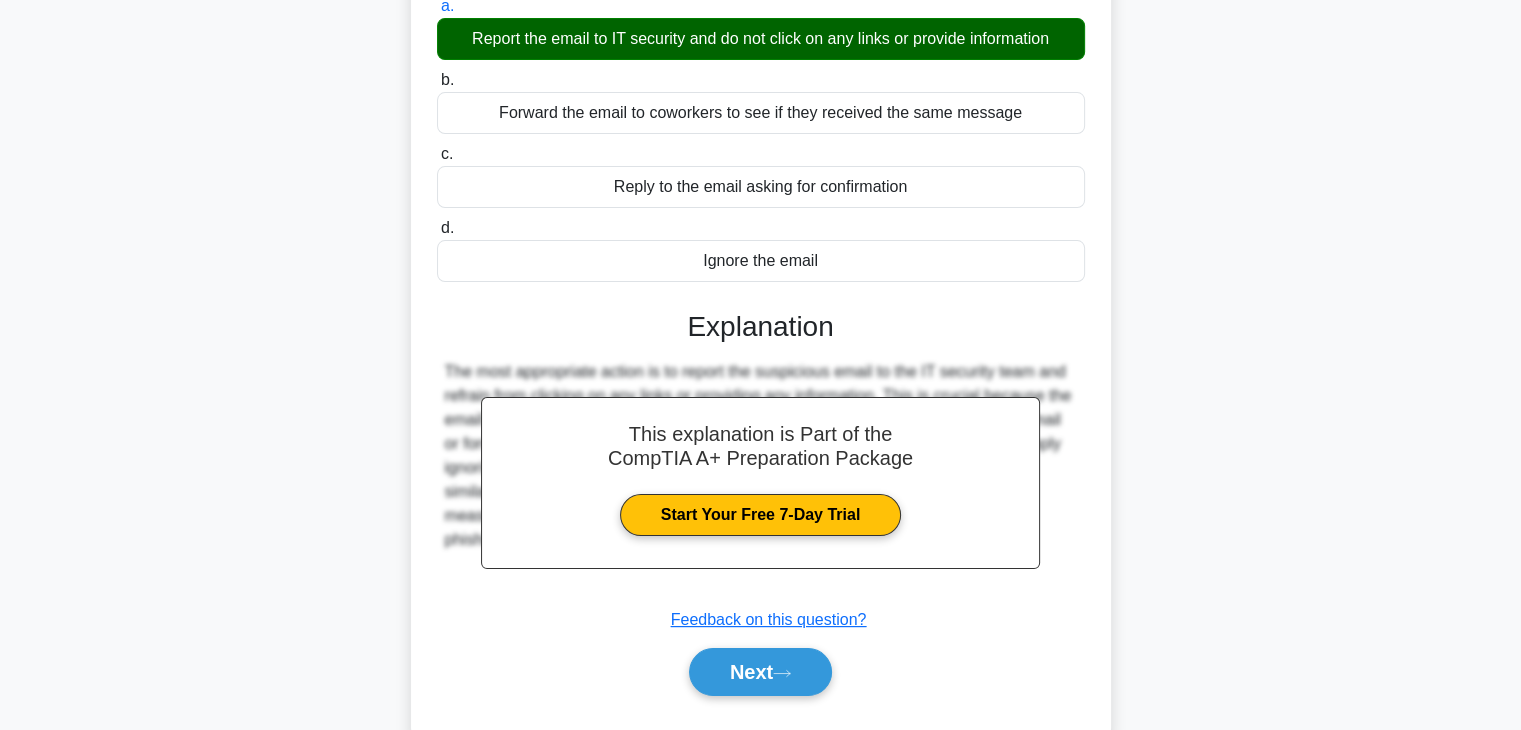 scroll, scrollTop: 351, scrollLeft: 0, axis: vertical 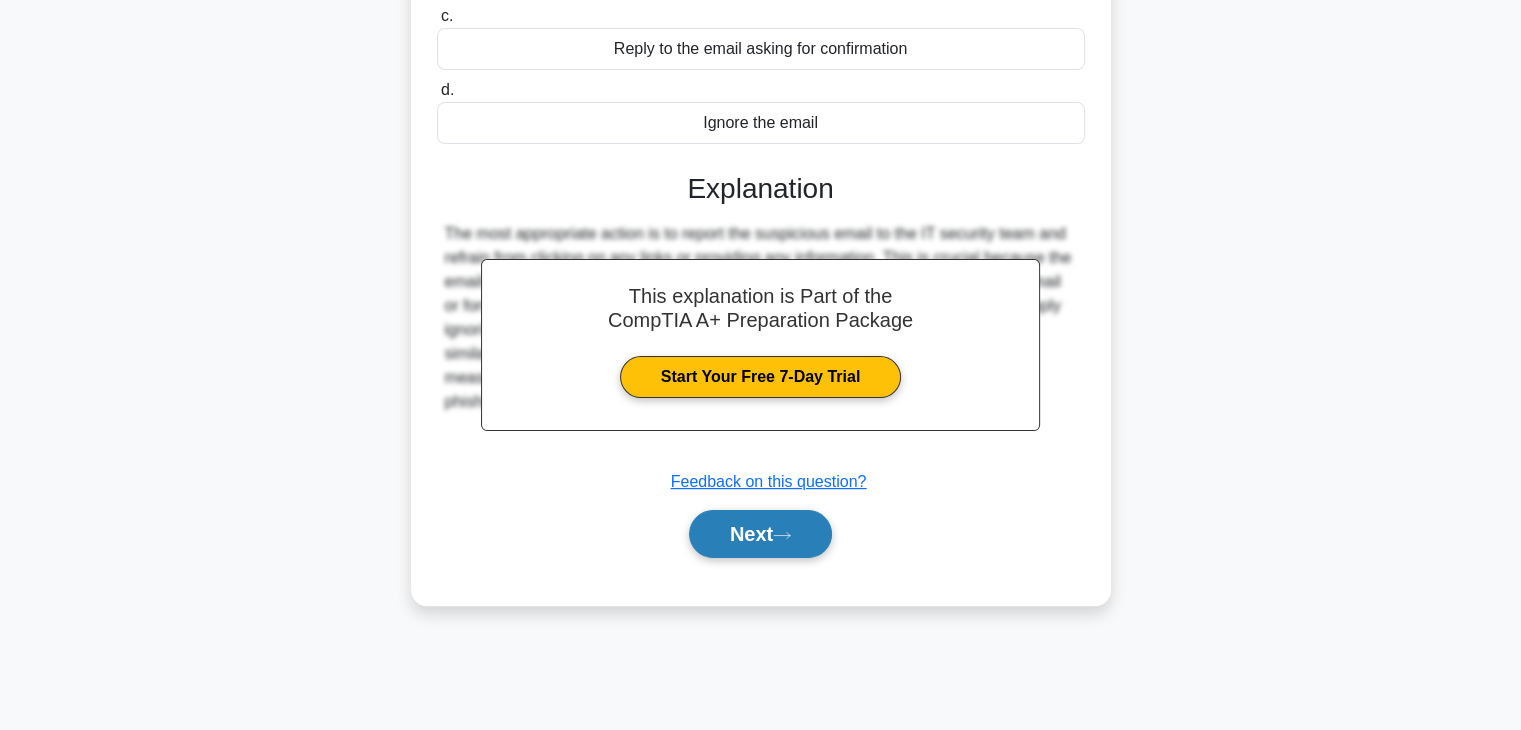 click on "Next" at bounding box center (760, 534) 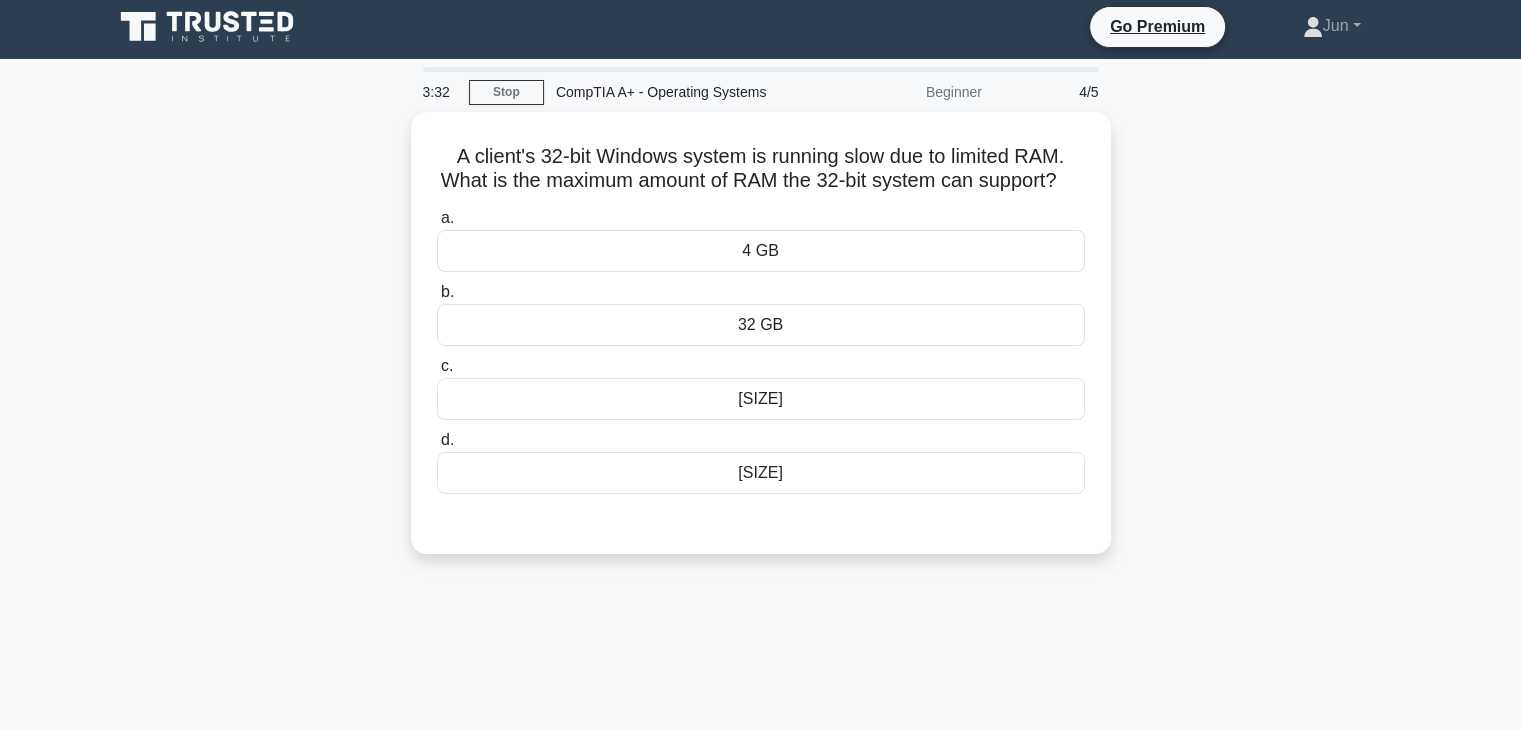 scroll, scrollTop: 0, scrollLeft: 0, axis: both 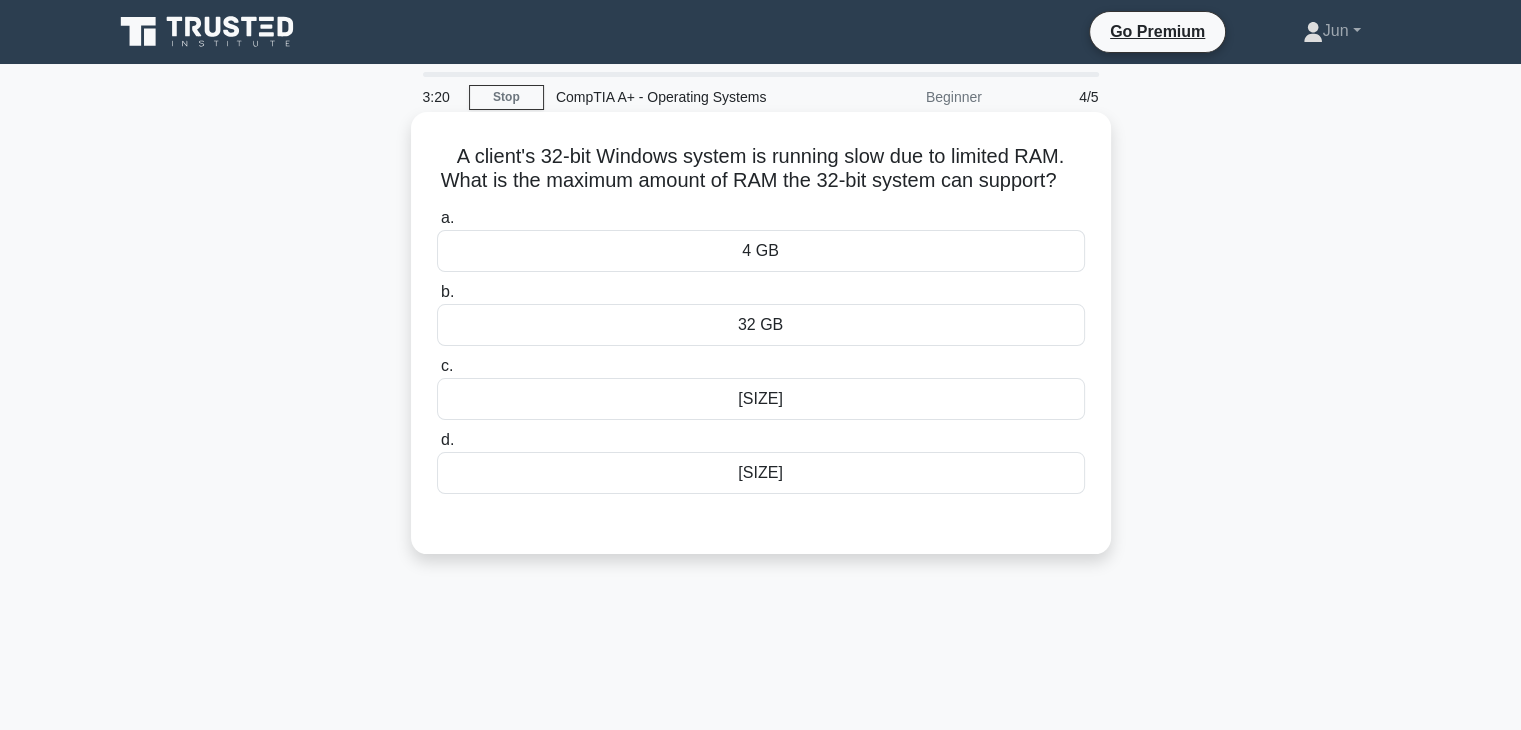 click on "4 GB" at bounding box center (761, 251) 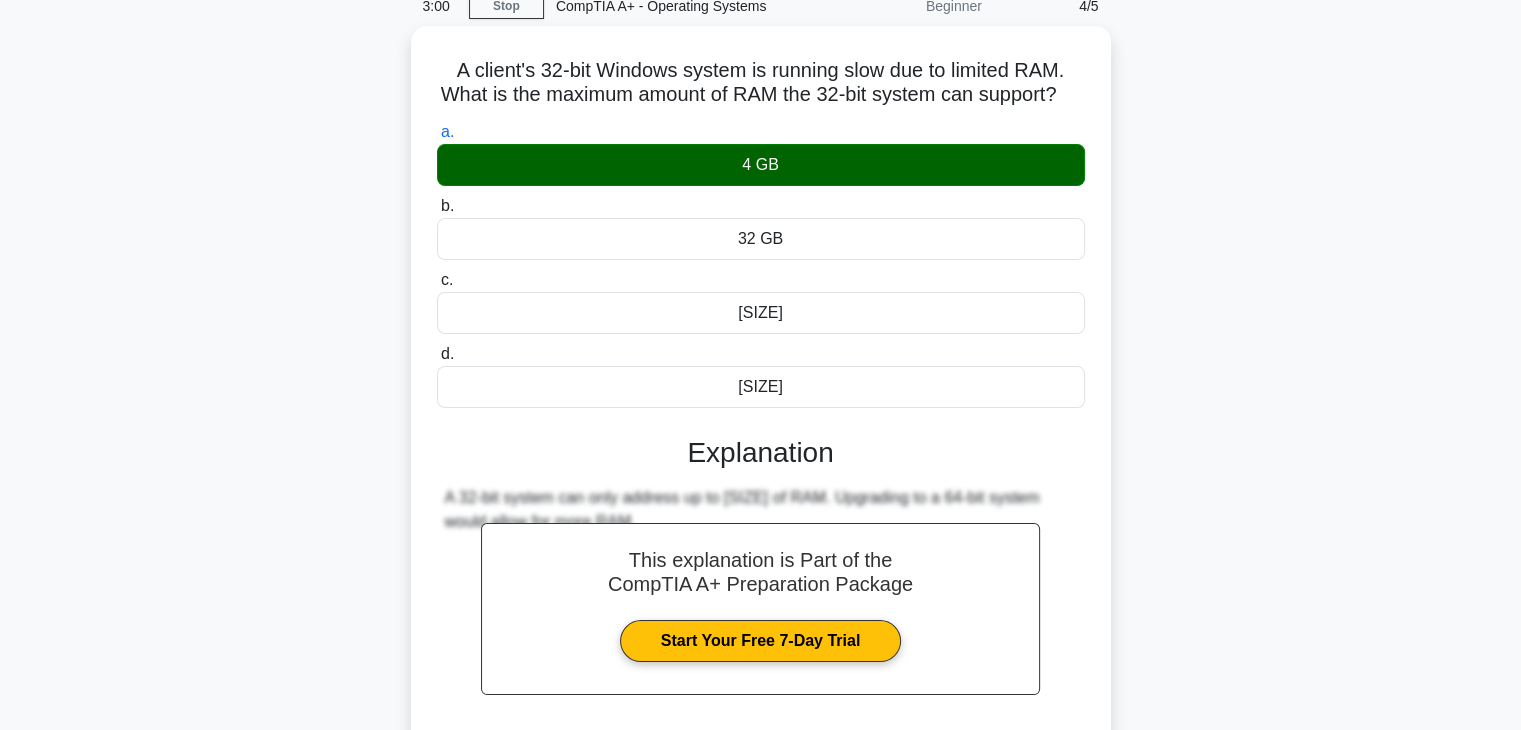 scroll, scrollTop: 351, scrollLeft: 0, axis: vertical 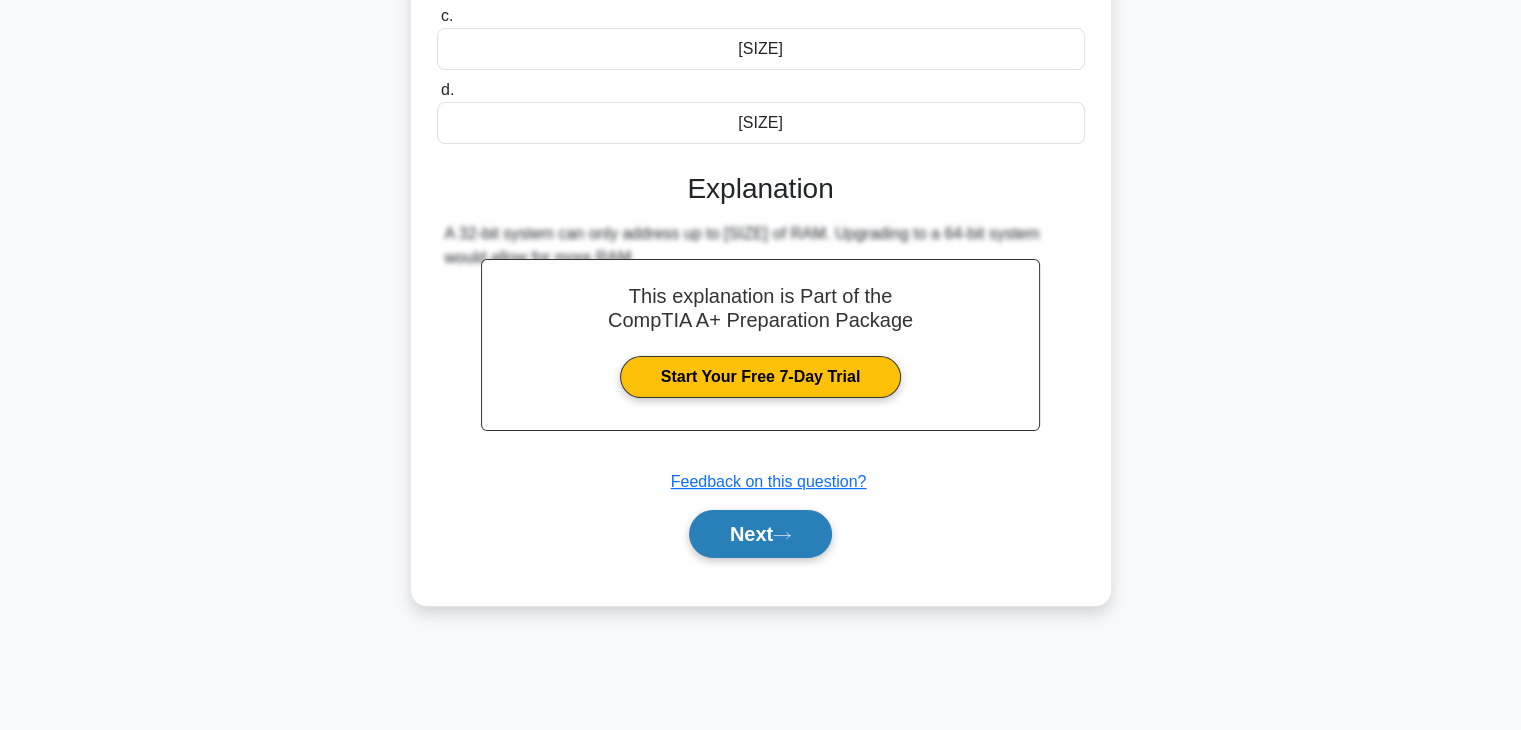 click on "Next" at bounding box center (760, 534) 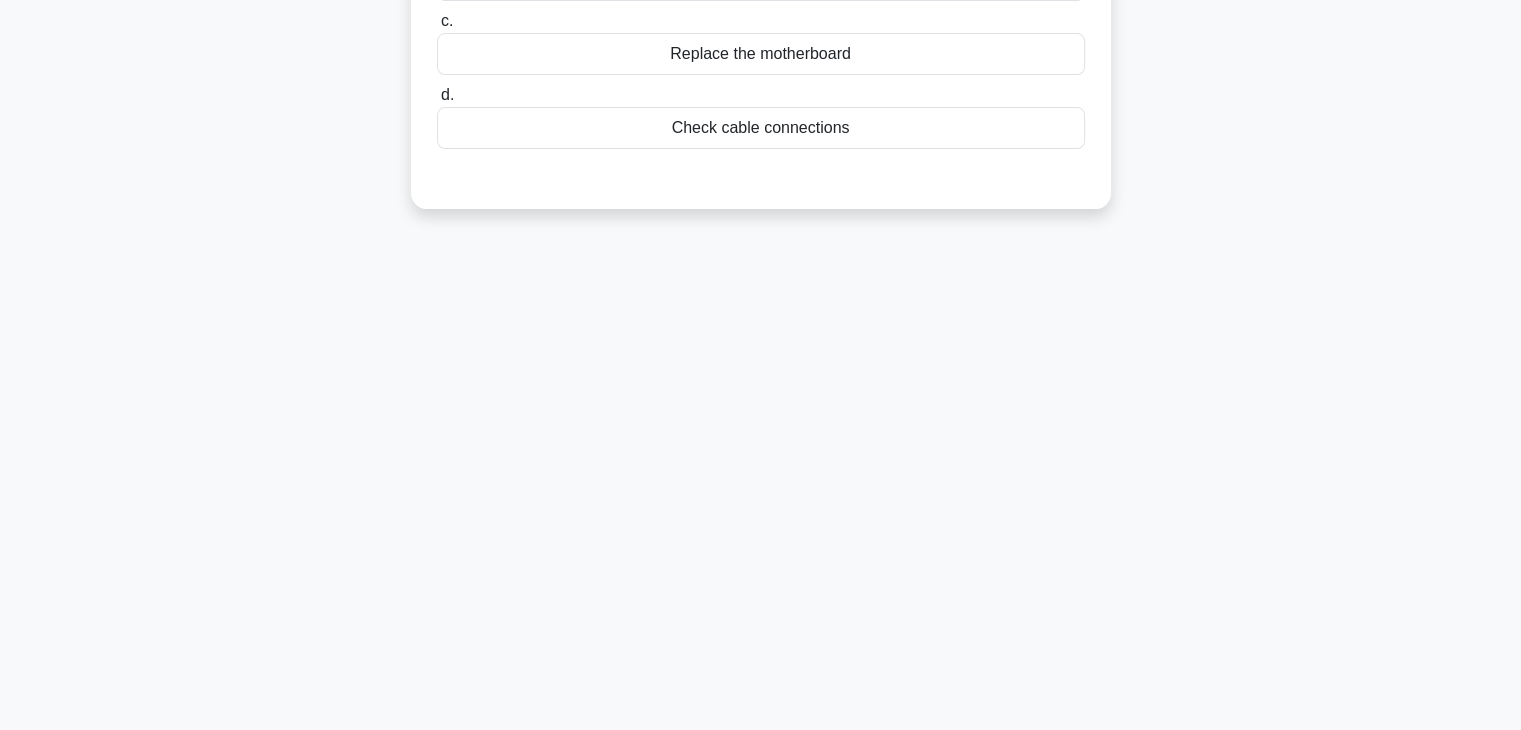 scroll, scrollTop: 51, scrollLeft: 0, axis: vertical 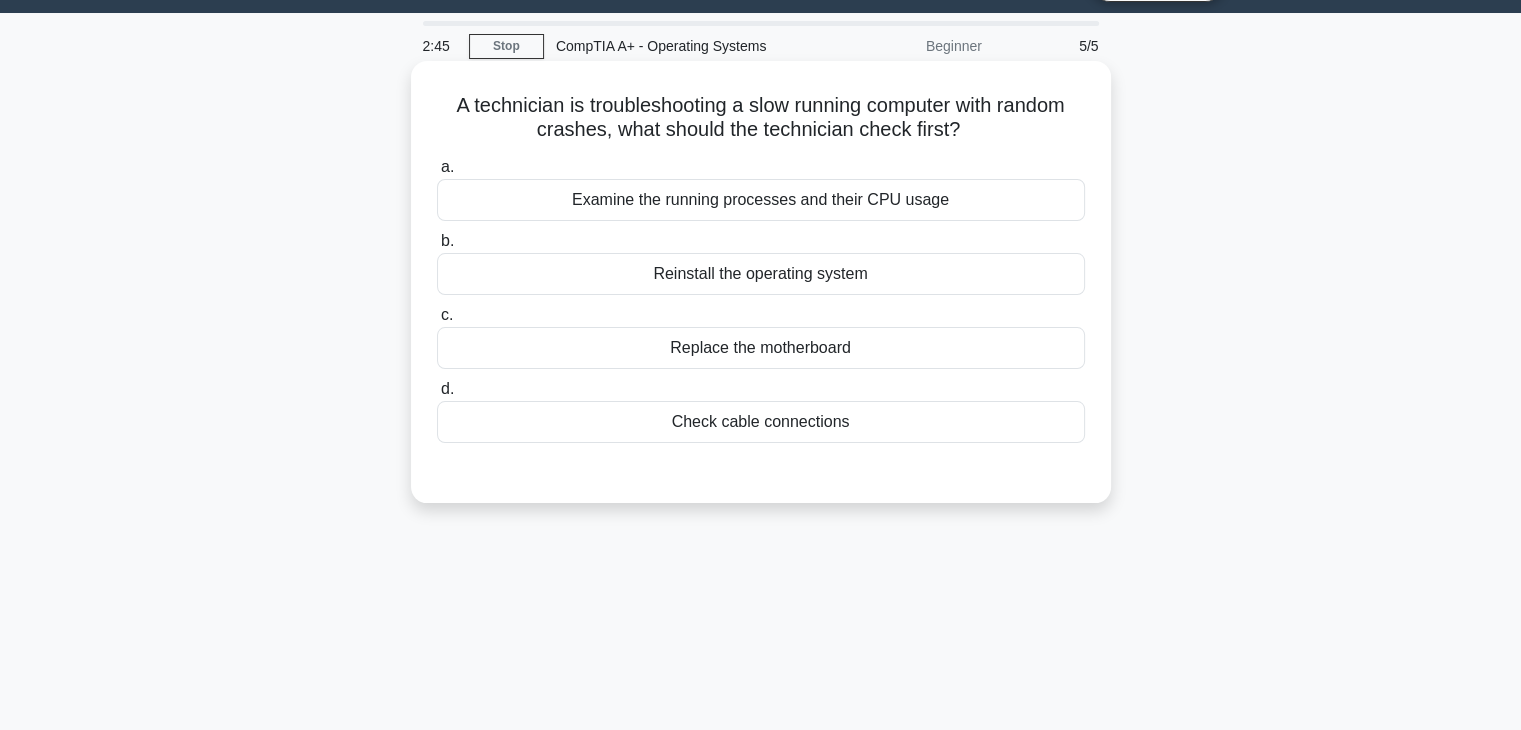 click on "Check cable connections" at bounding box center (761, 422) 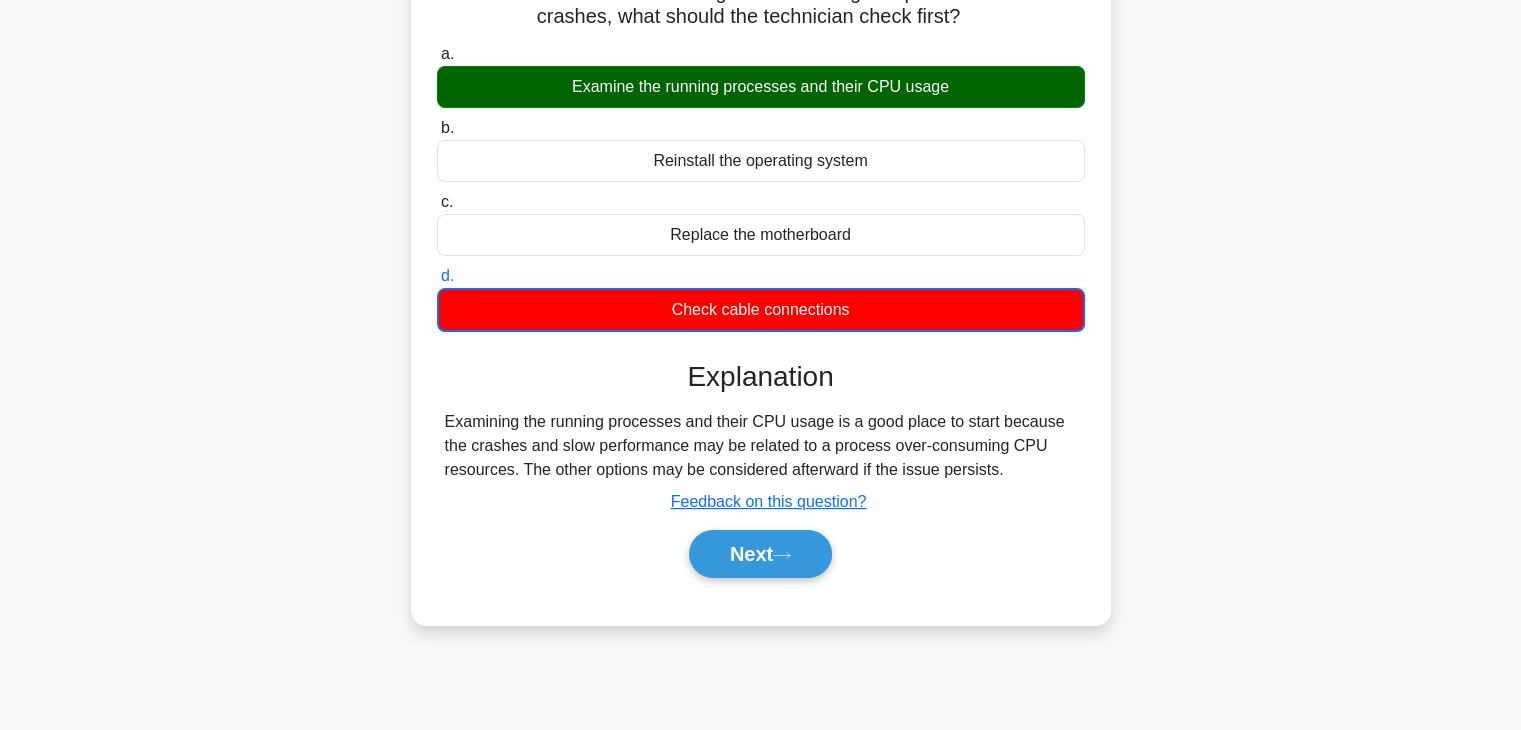 scroll, scrollTop: 251, scrollLeft: 0, axis: vertical 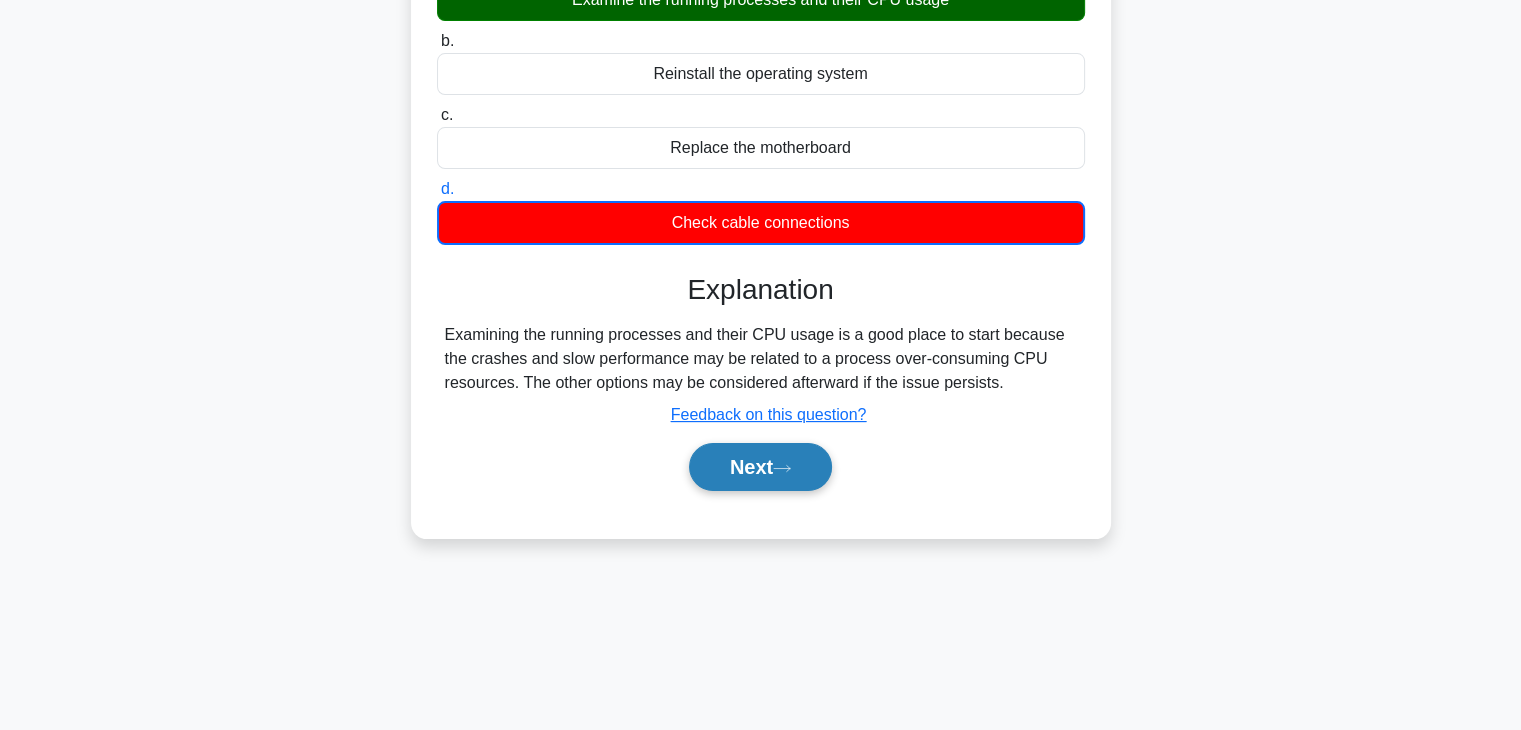 click on "Next" at bounding box center (760, 467) 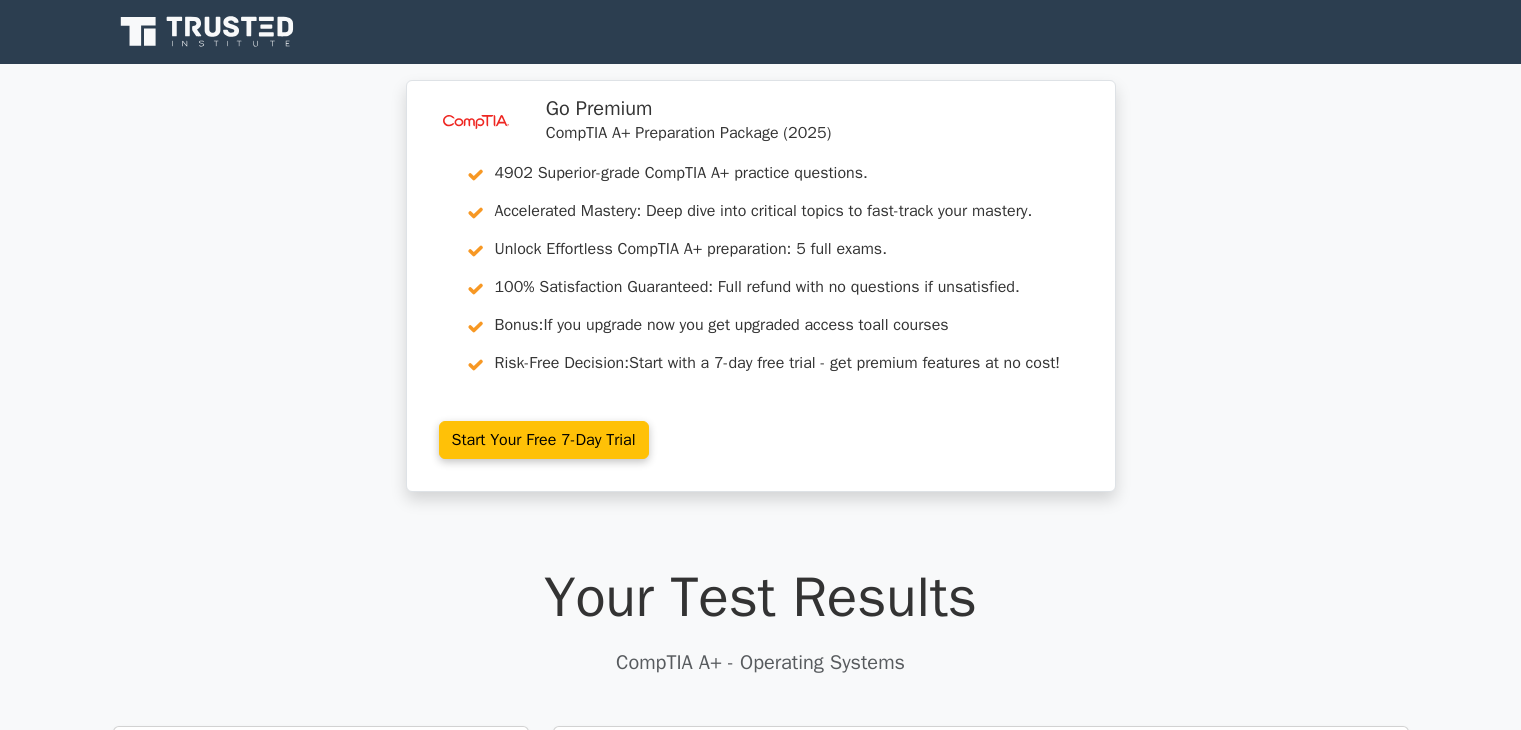 scroll, scrollTop: 0, scrollLeft: 0, axis: both 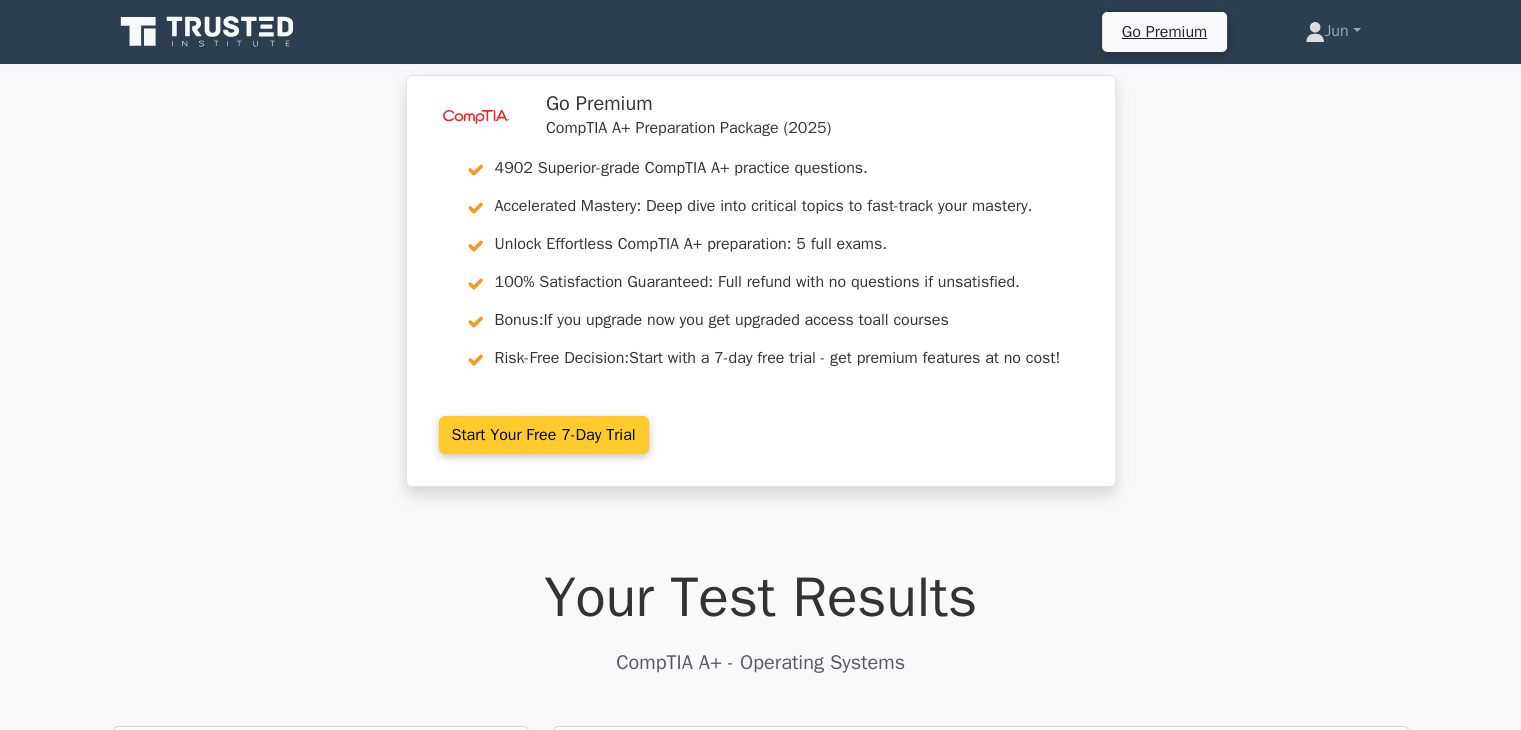 click on "Start Your Free 7-Day Trial" at bounding box center (544, 435) 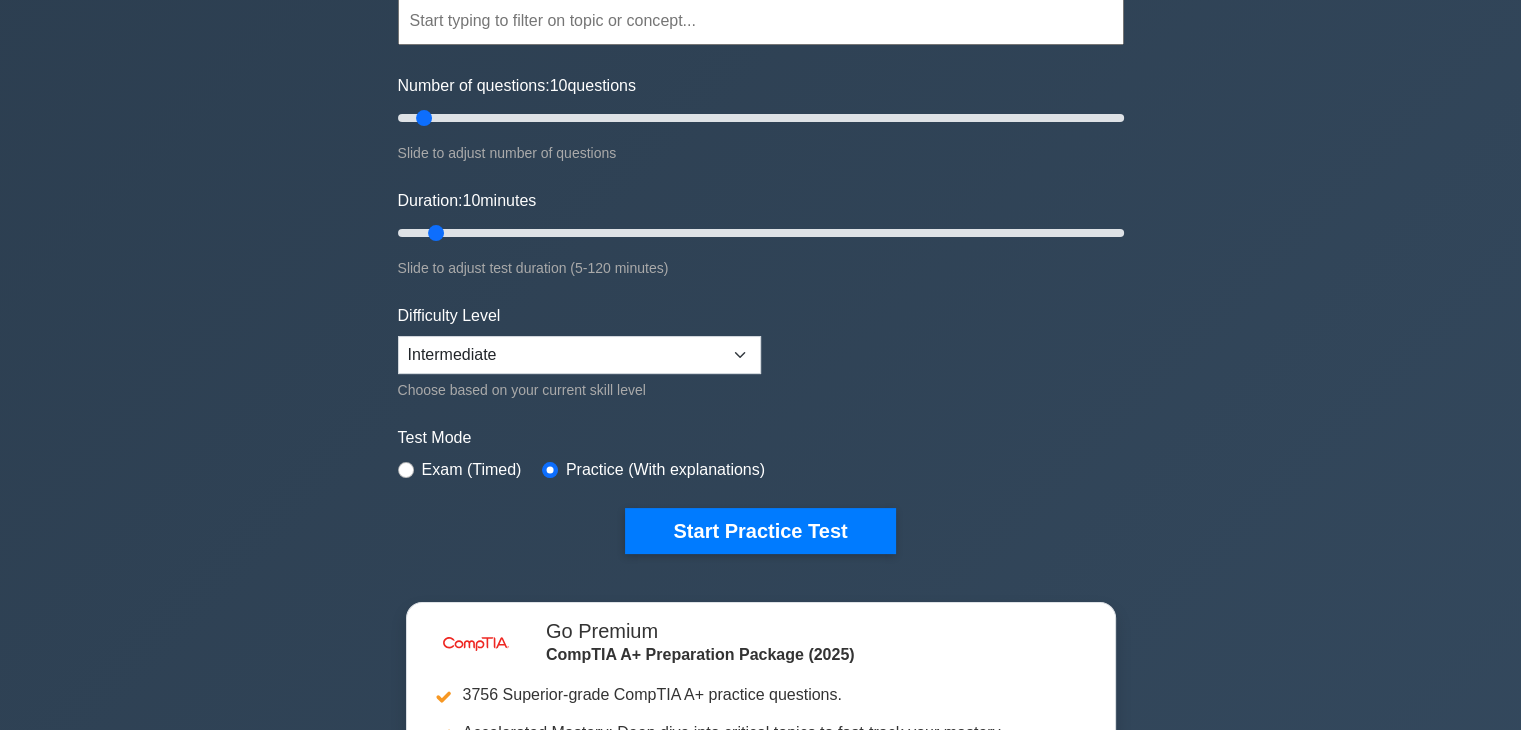 scroll, scrollTop: 0, scrollLeft: 0, axis: both 